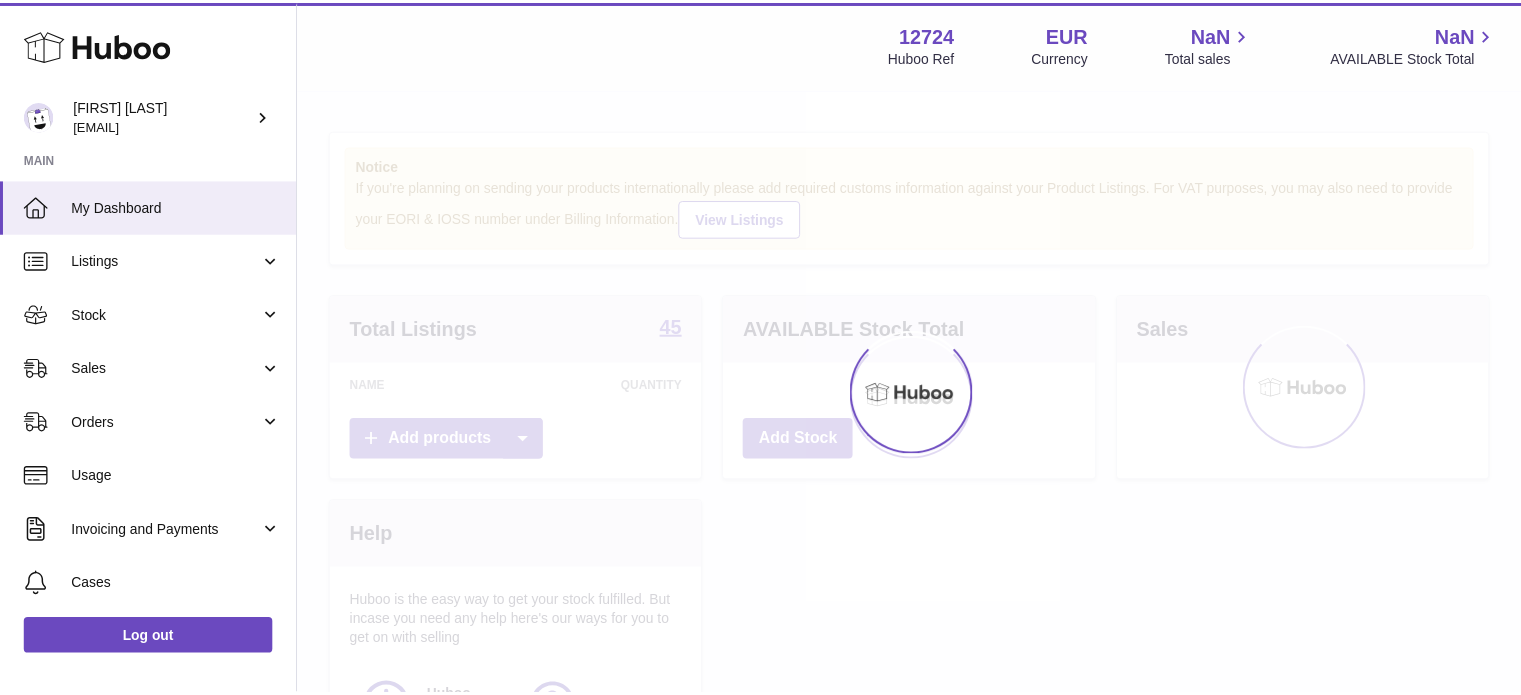 scroll, scrollTop: 0, scrollLeft: 0, axis: both 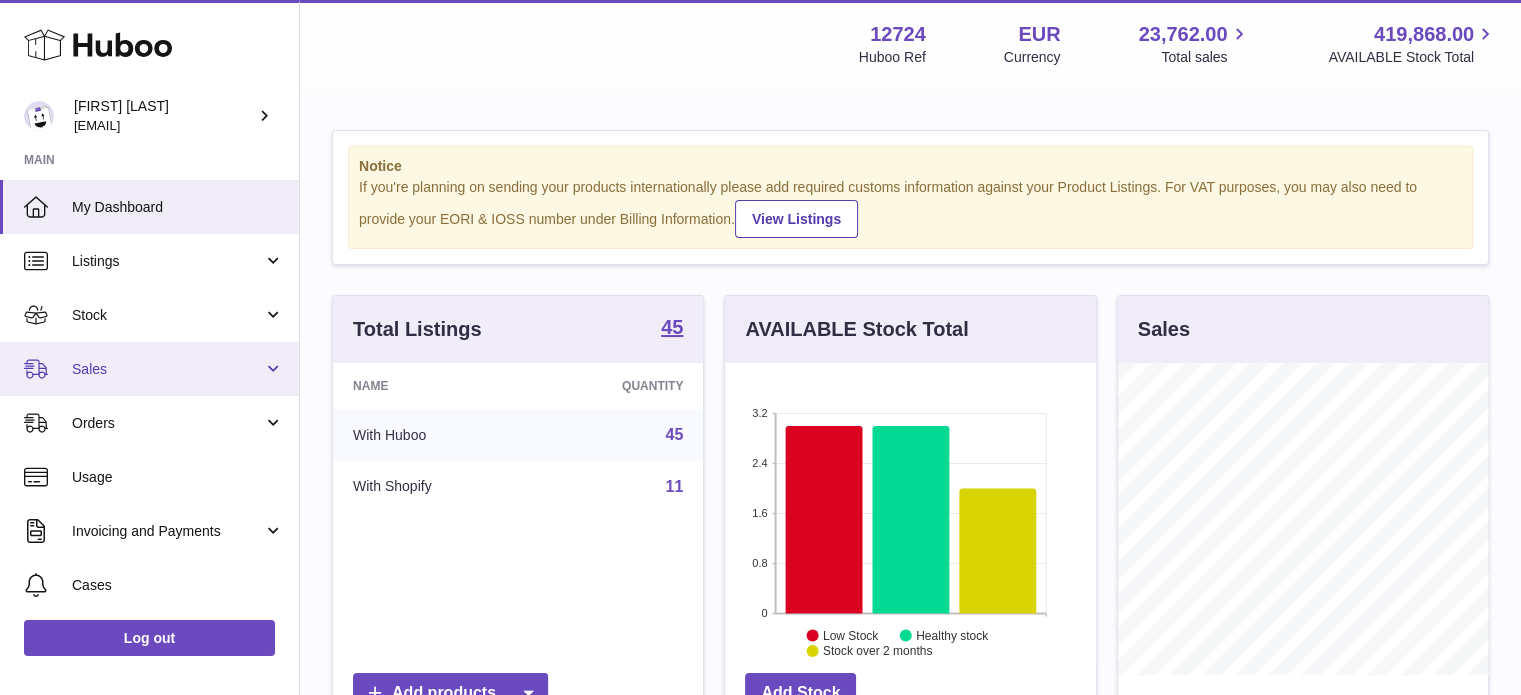 click on "Sales" at bounding box center [167, 369] 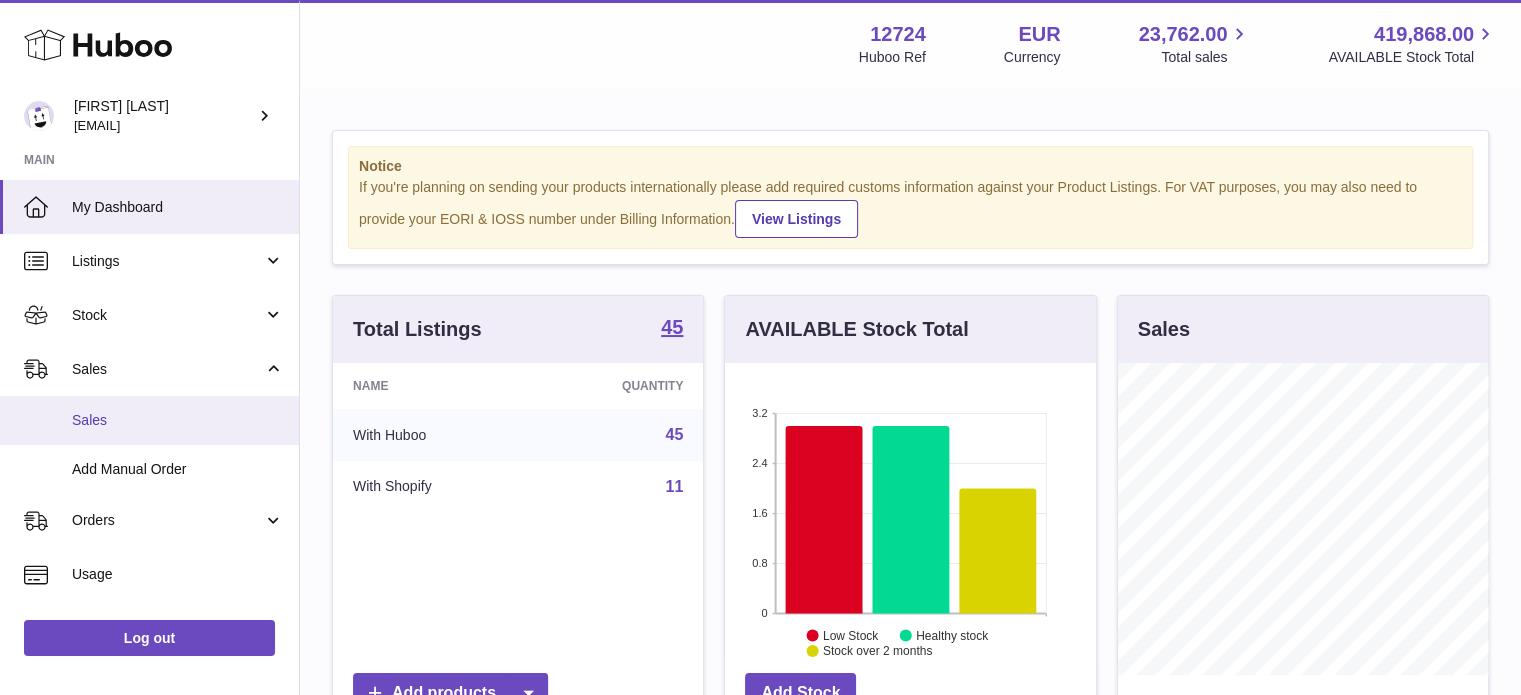 click on "Sales" at bounding box center [178, 420] 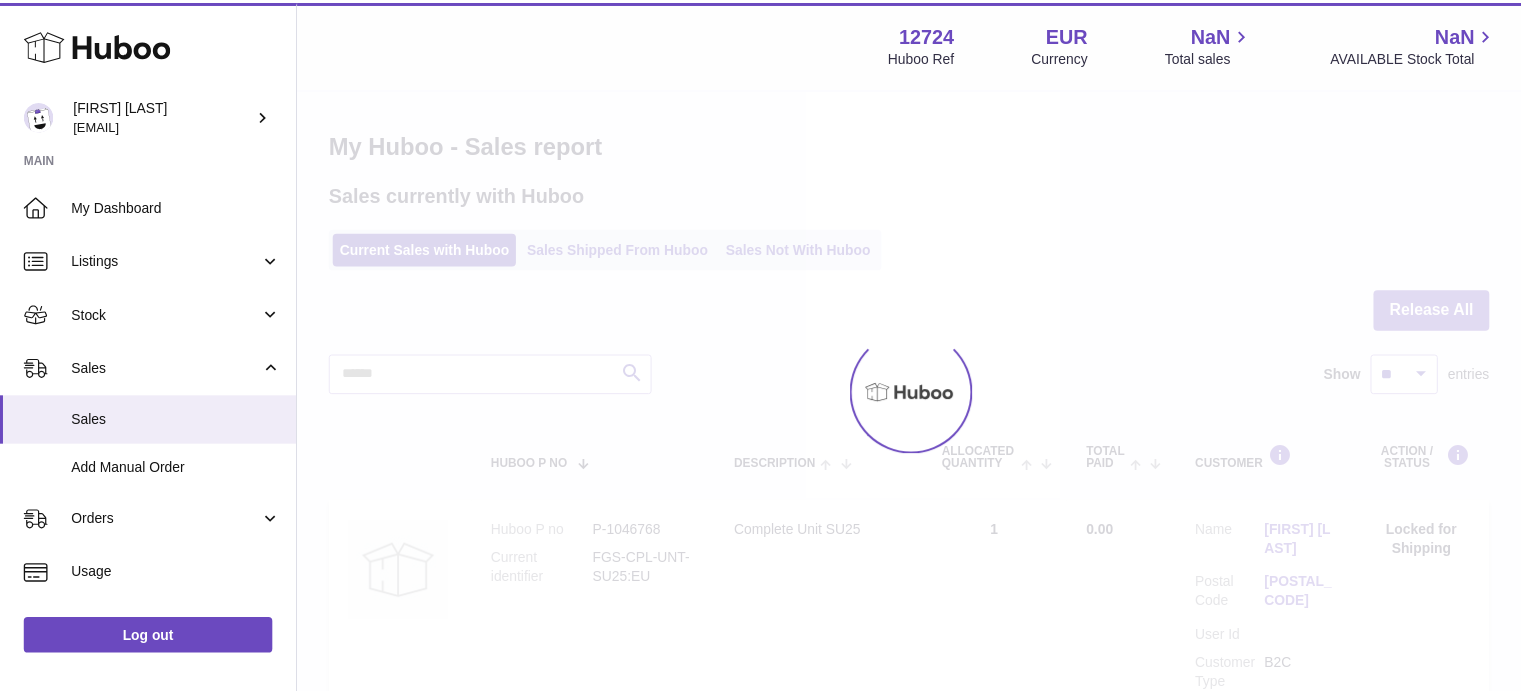 scroll, scrollTop: 0, scrollLeft: 0, axis: both 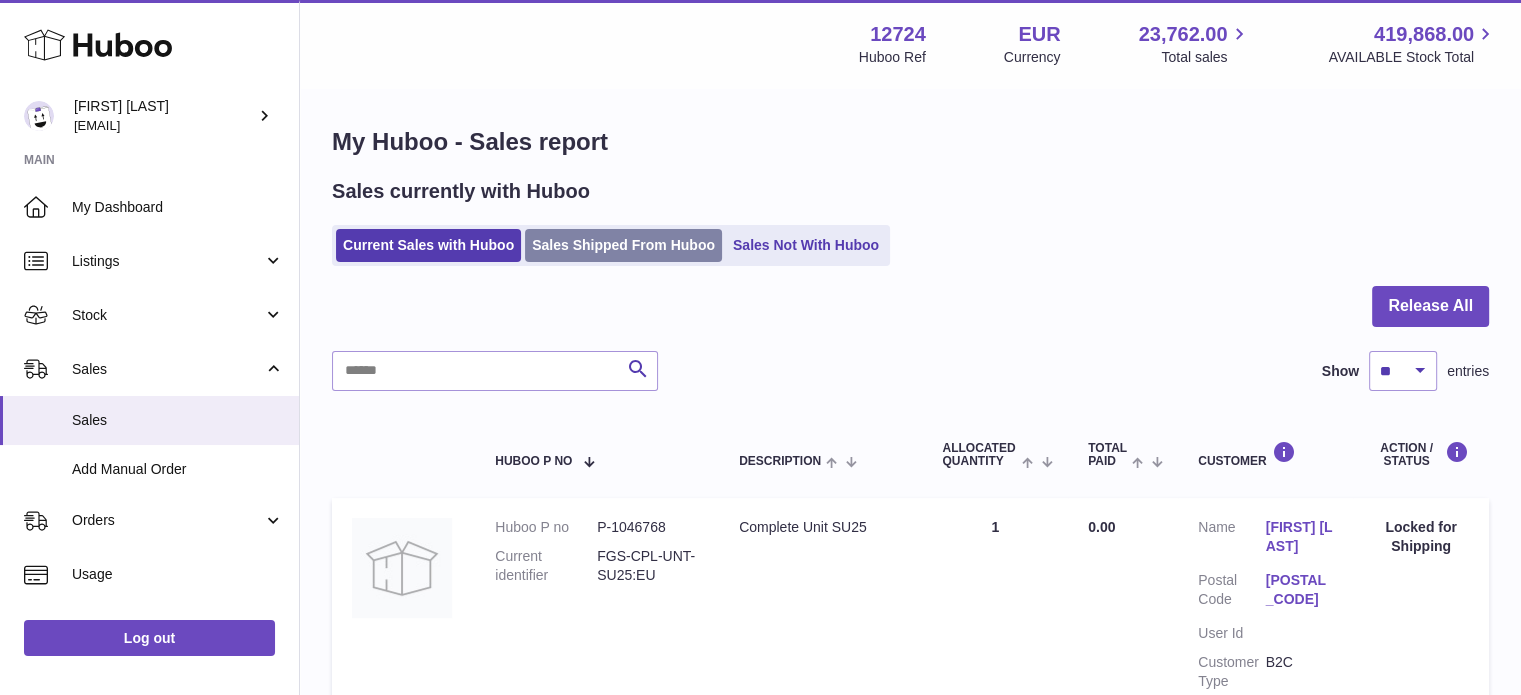 click on "Sales Shipped From Huboo" at bounding box center (623, 245) 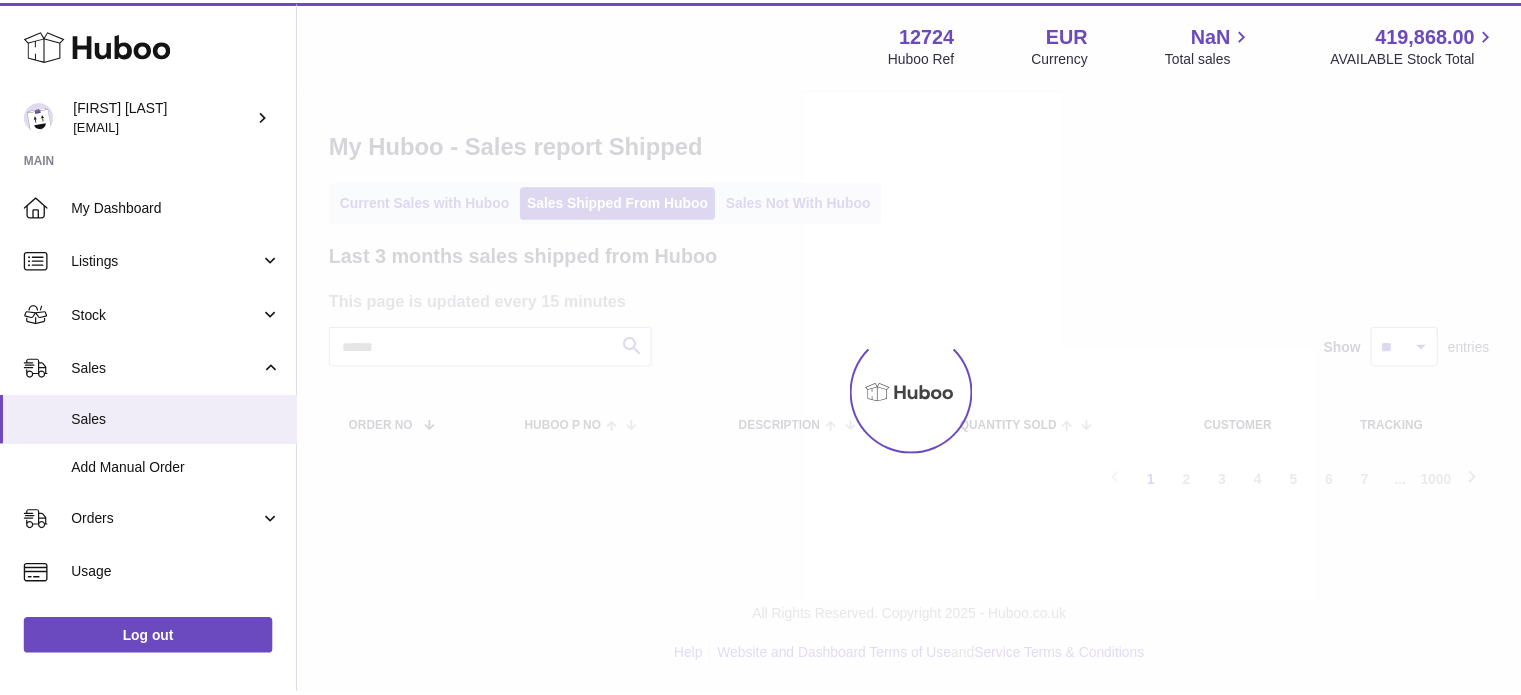 scroll, scrollTop: 0, scrollLeft: 0, axis: both 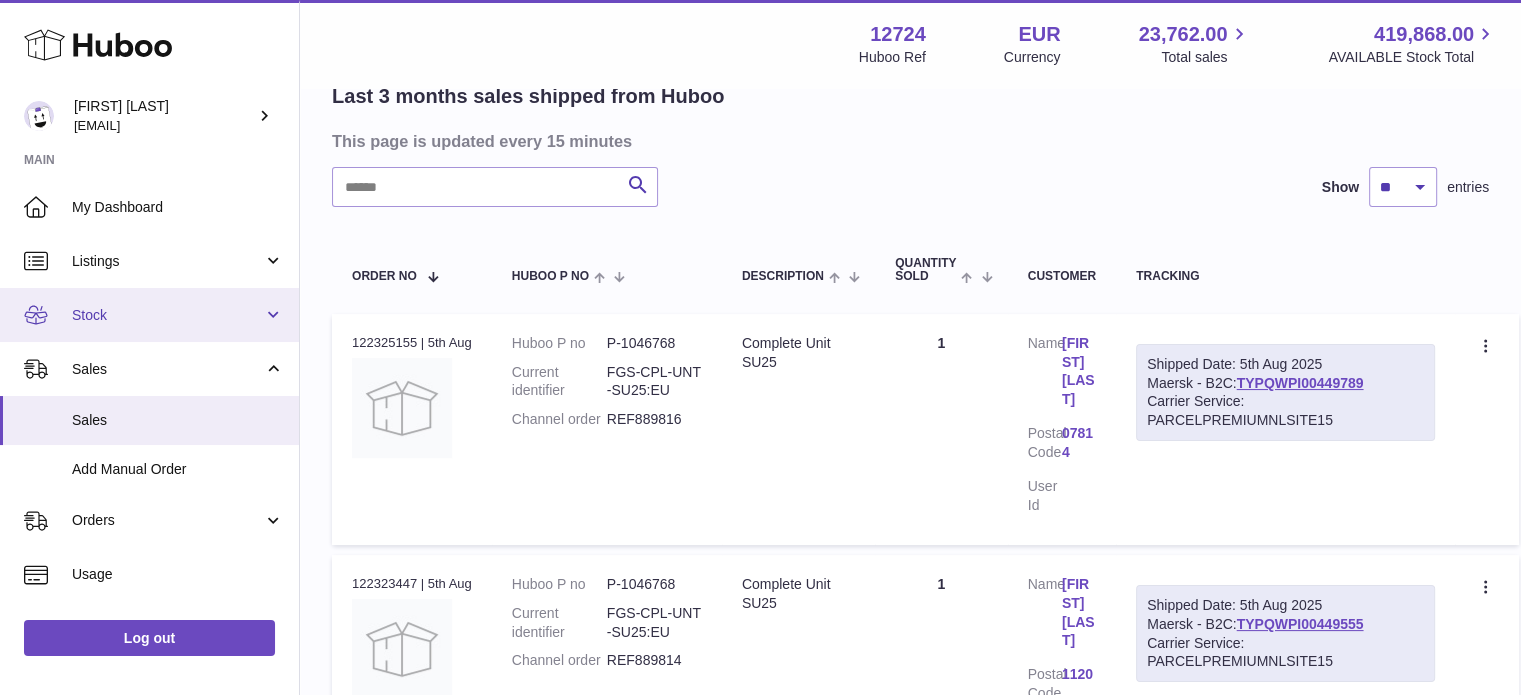 click on "Stock" at bounding box center (149, 315) 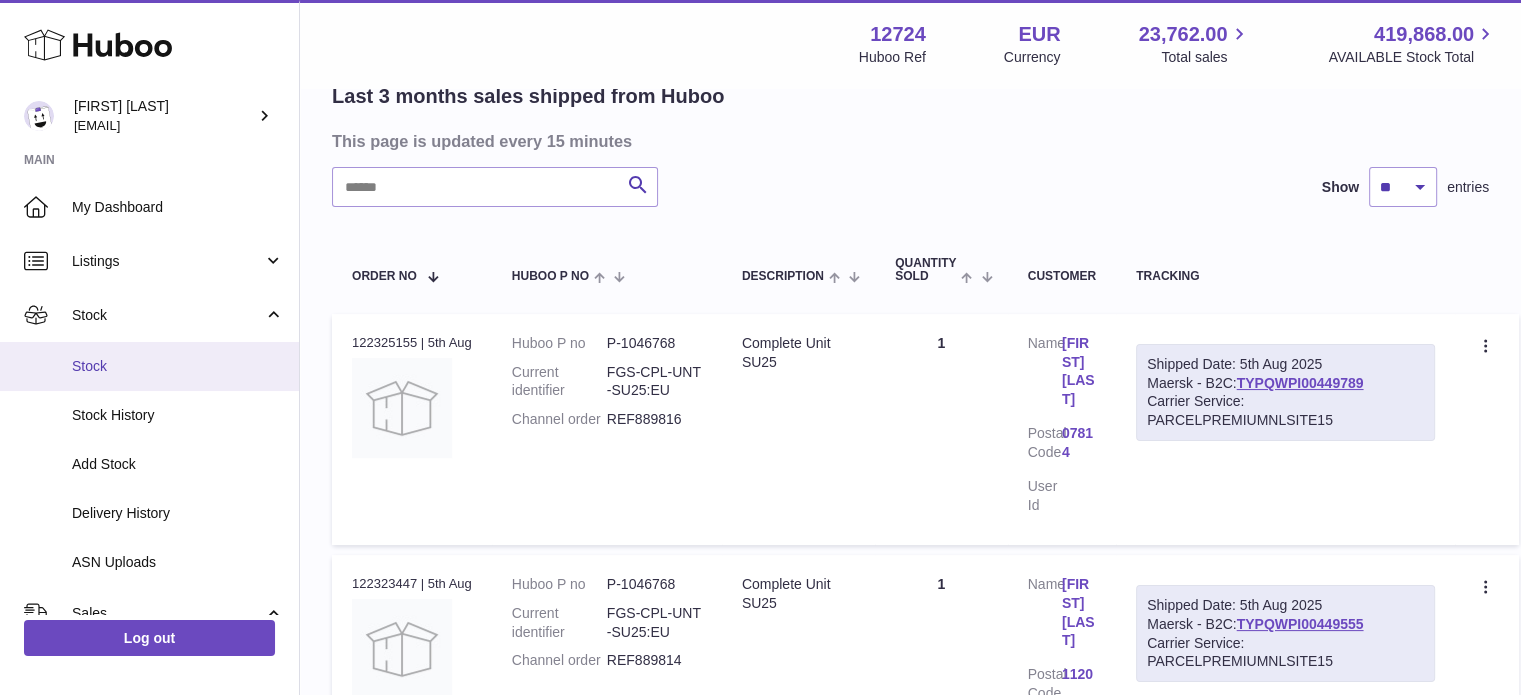 click on "Stock" at bounding box center (178, 366) 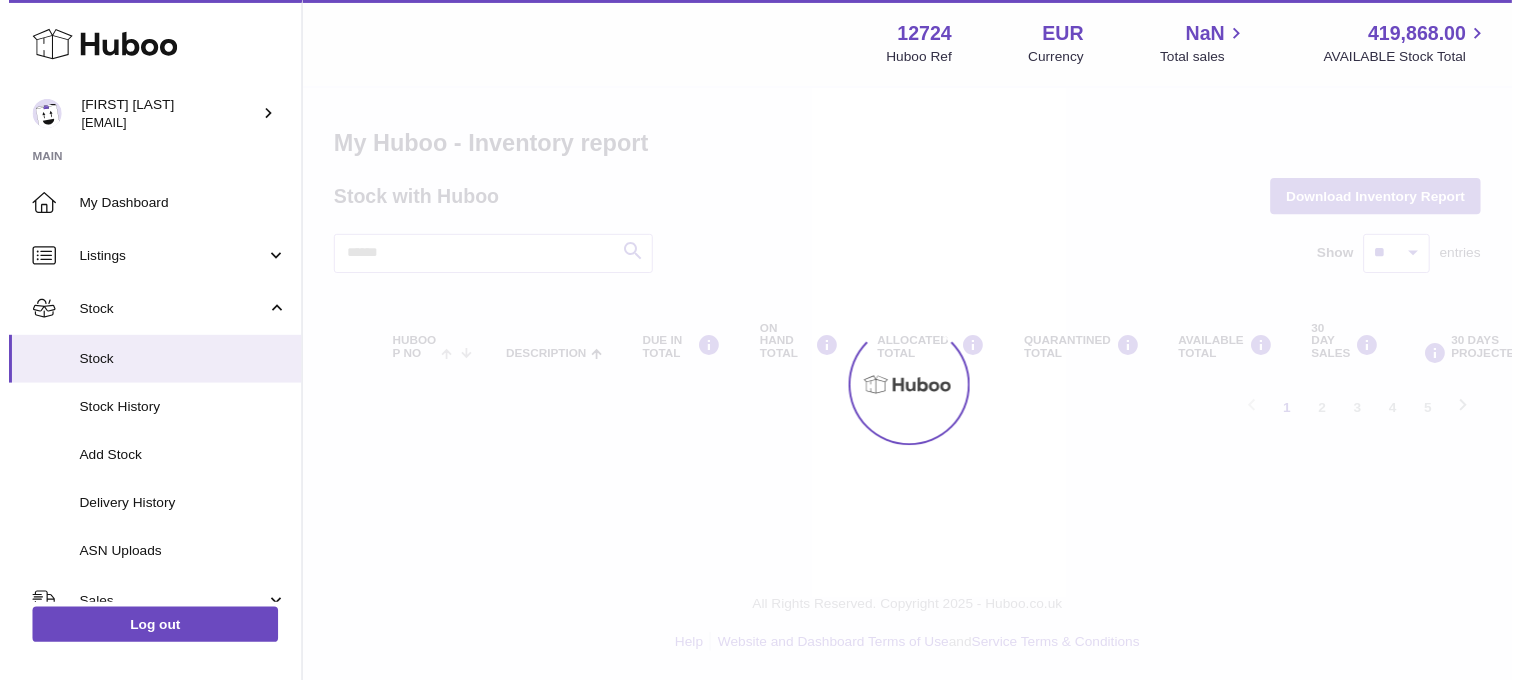 scroll, scrollTop: 0, scrollLeft: 0, axis: both 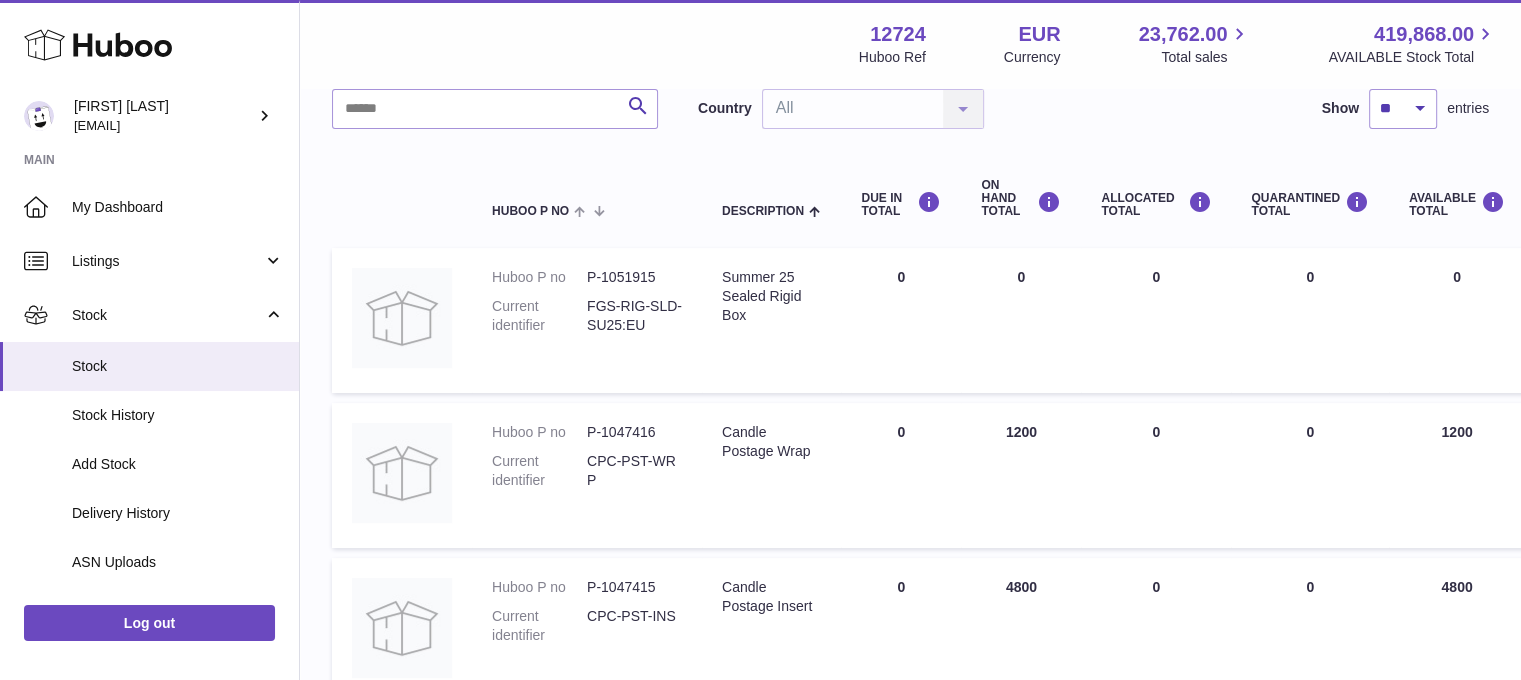 click on "Menu   Huboo     12724   Huboo Ref    EUR   Currency   23,762.00     Total sales   419,868.00     AVAILABLE Stock Total" at bounding box center [910, 44] 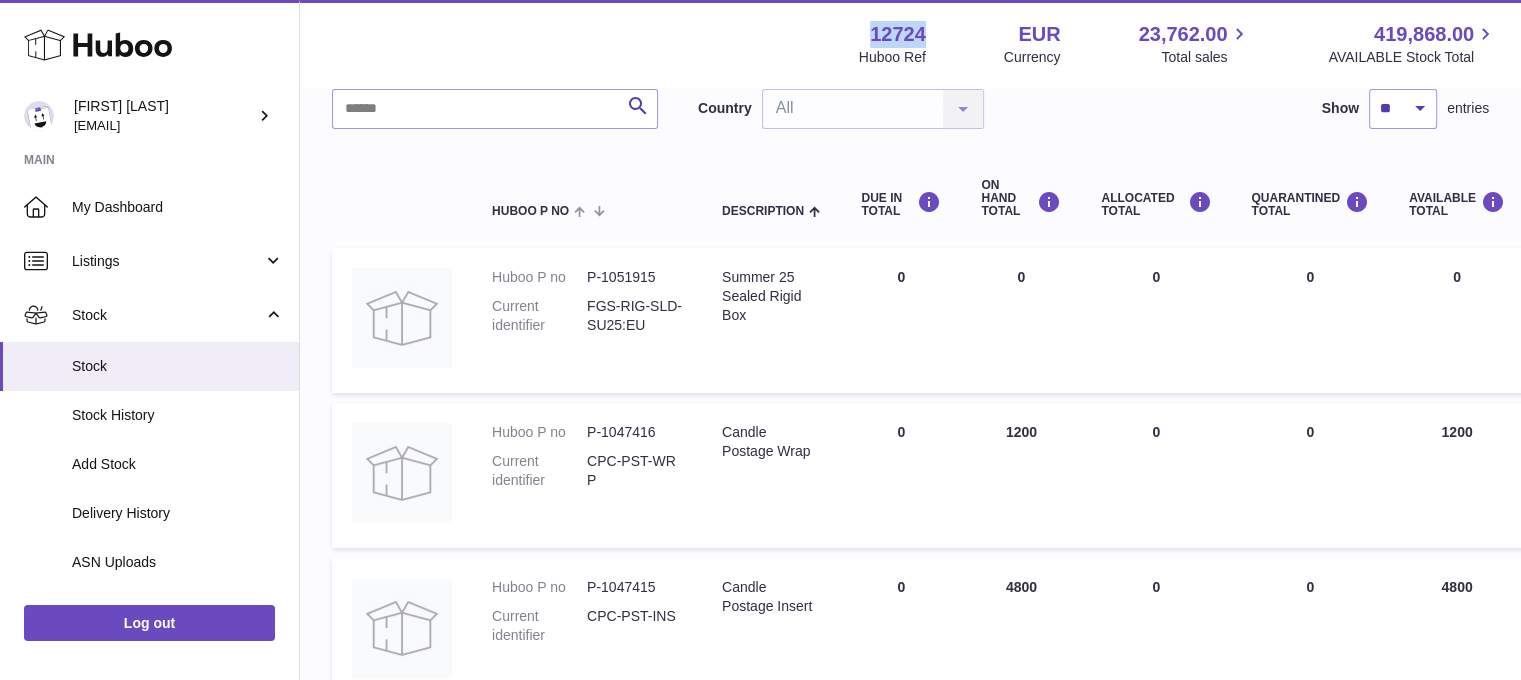 click on "12724" at bounding box center (898, 34) 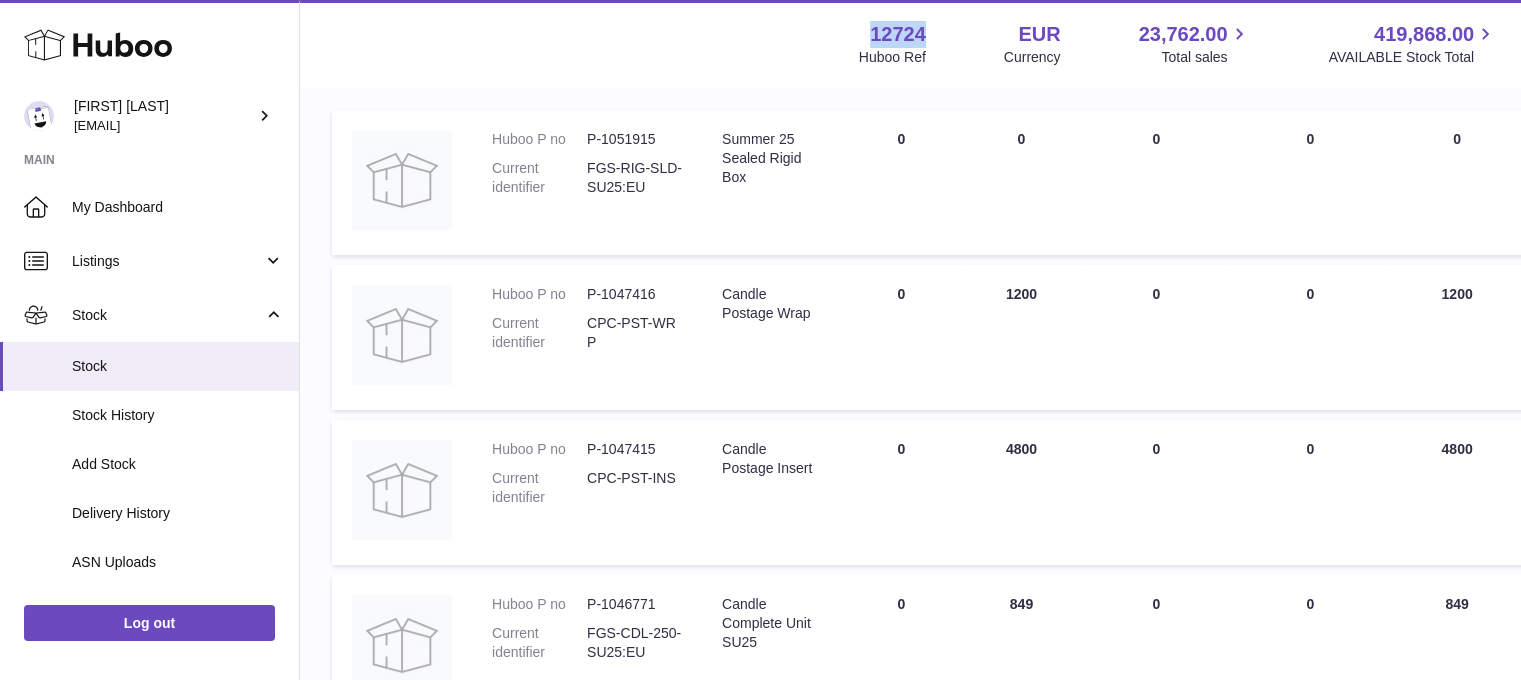 scroll, scrollTop: 0, scrollLeft: 0, axis: both 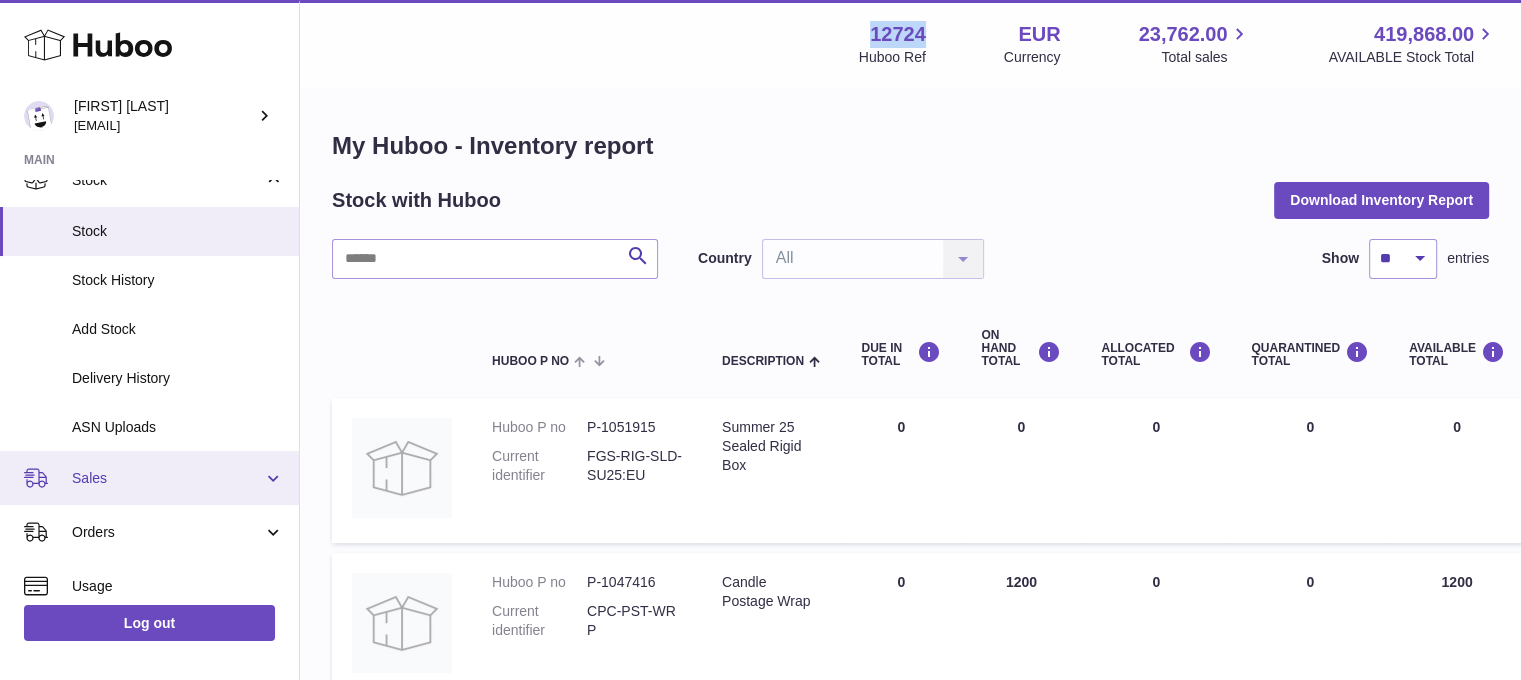 click on "Sales" at bounding box center [149, 478] 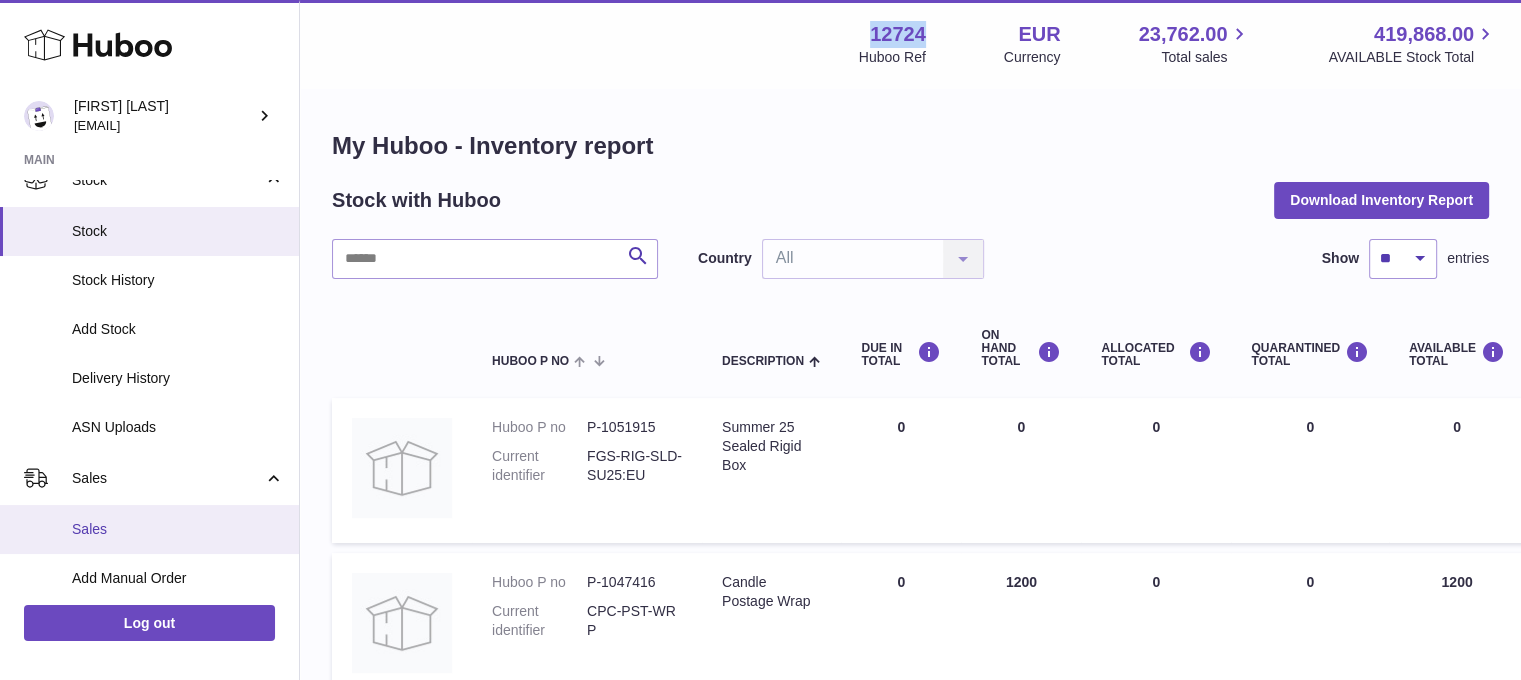 click on "Sales" at bounding box center (149, 529) 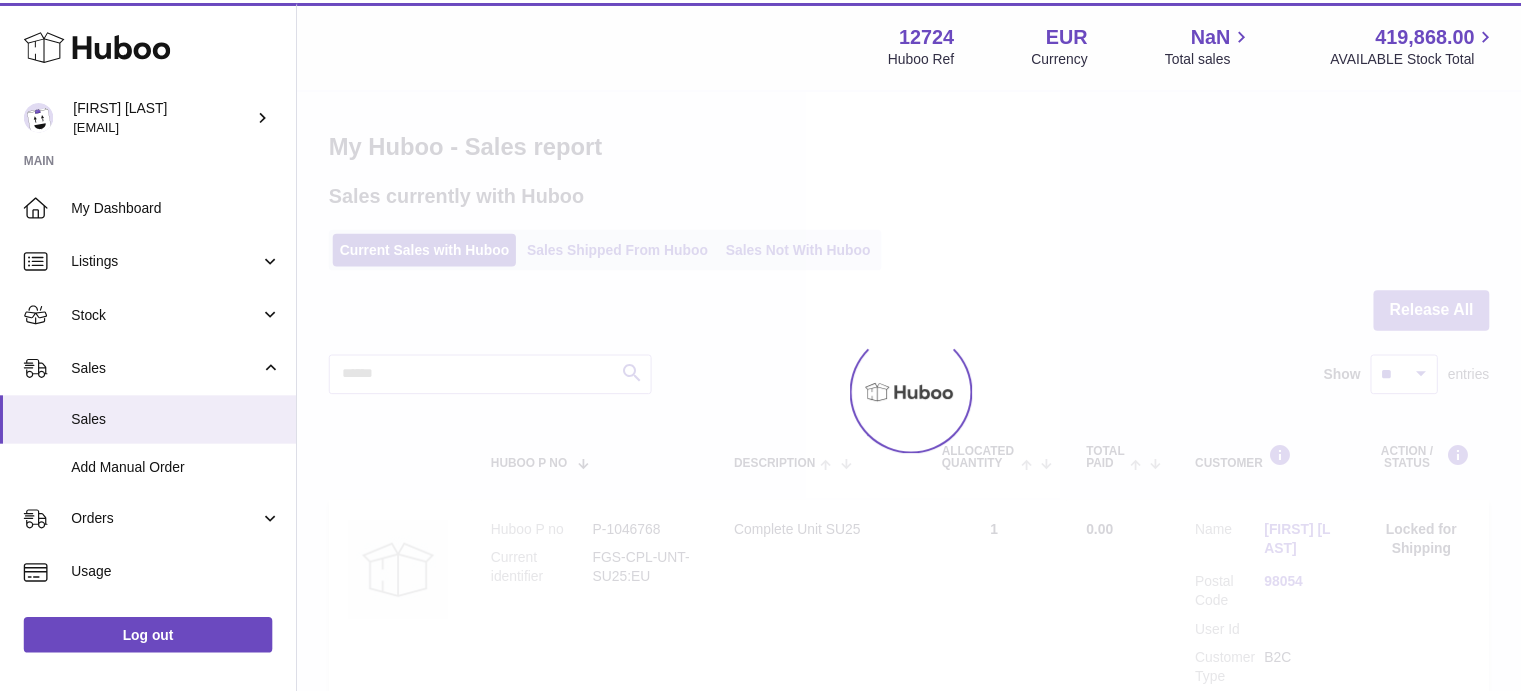 scroll, scrollTop: 0, scrollLeft: 0, axis: both 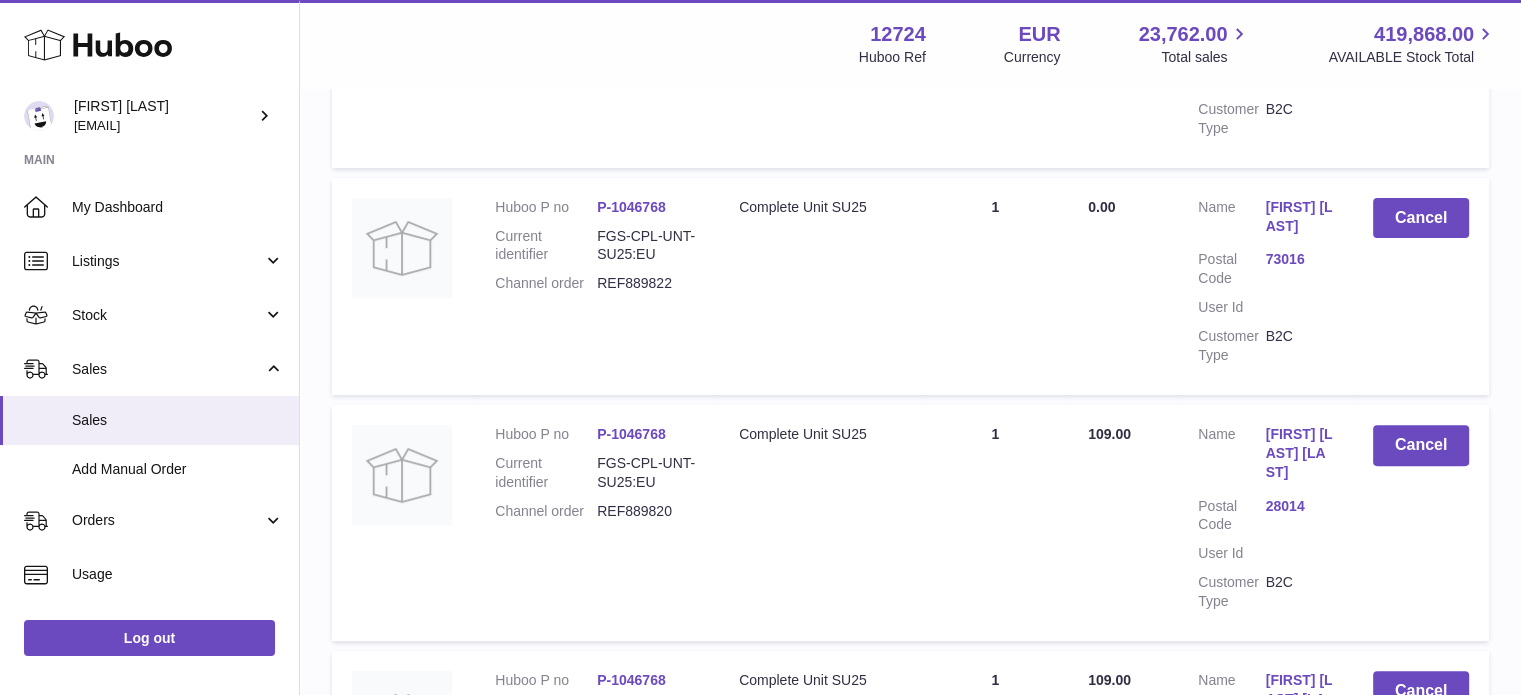 click on "Marta Beneyto de Arana" at bounding box center (1299, 453) 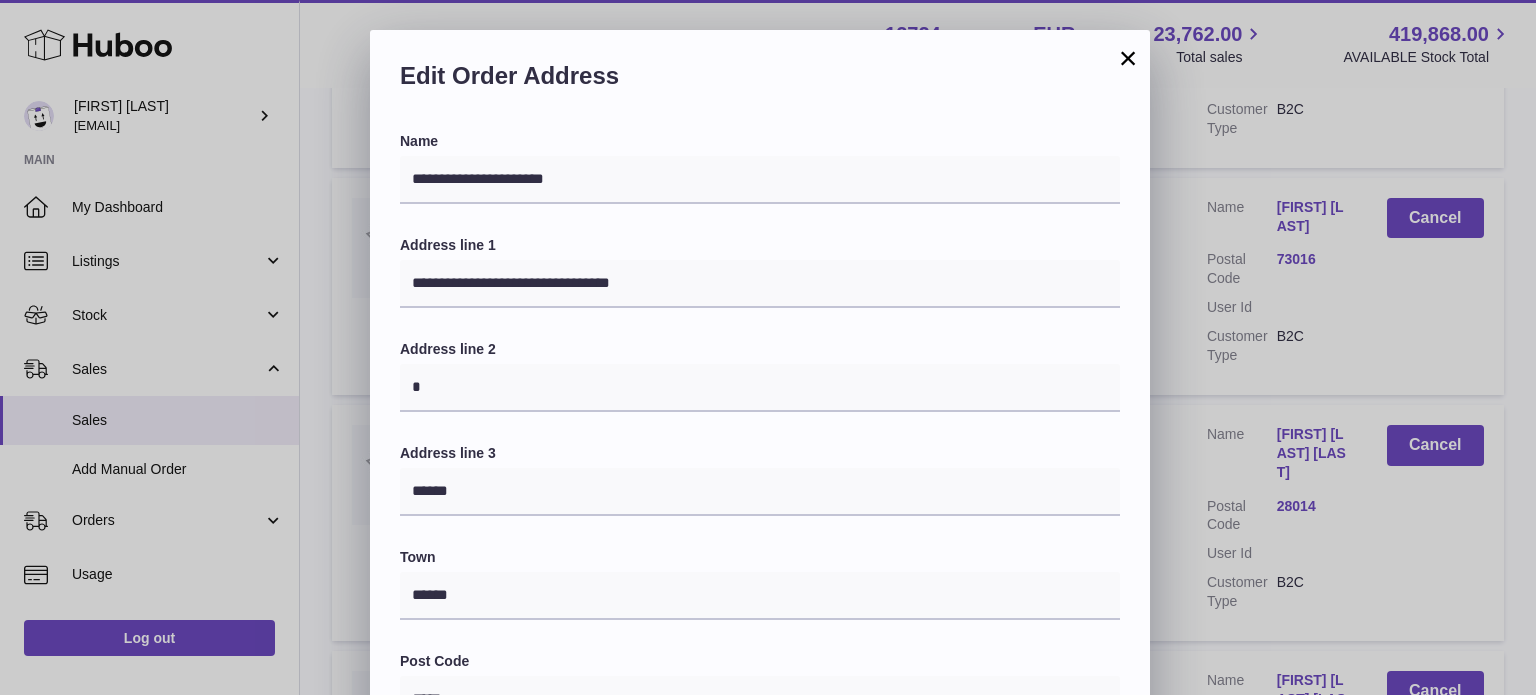 click on "×" at bounding box center [1128, 58] 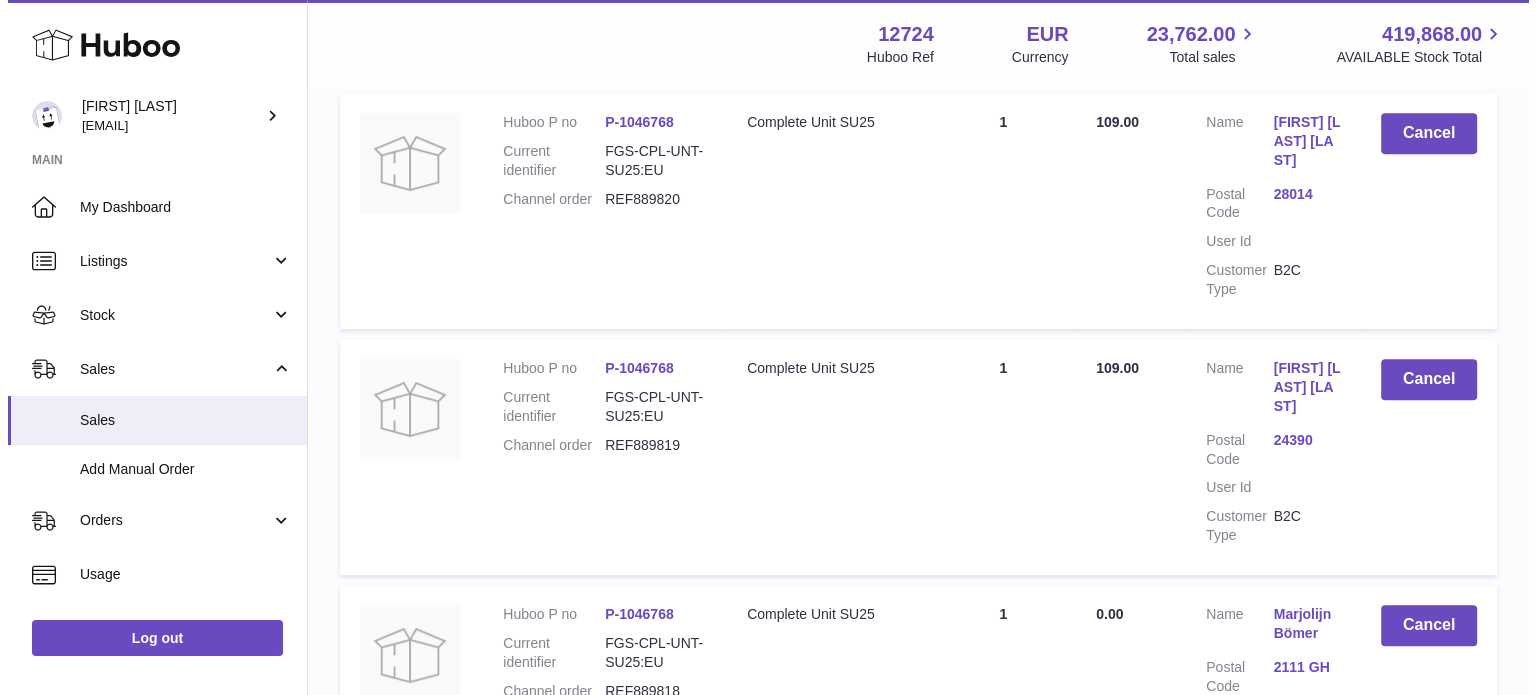 scroll, scrollTop: 876, scrollLeft: 0, axis: vertical 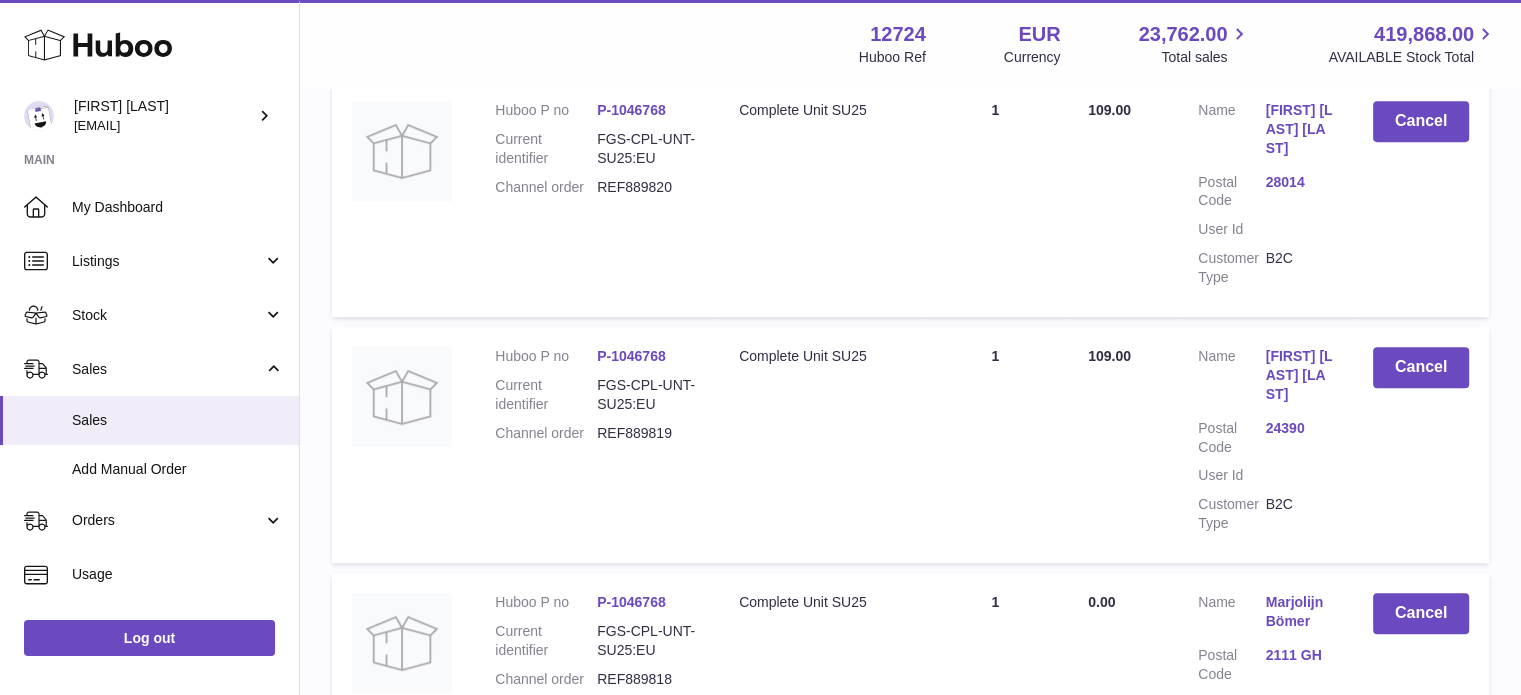 click on "Belén Rodríguez Álvarez" at bounding box center (1299, 375) 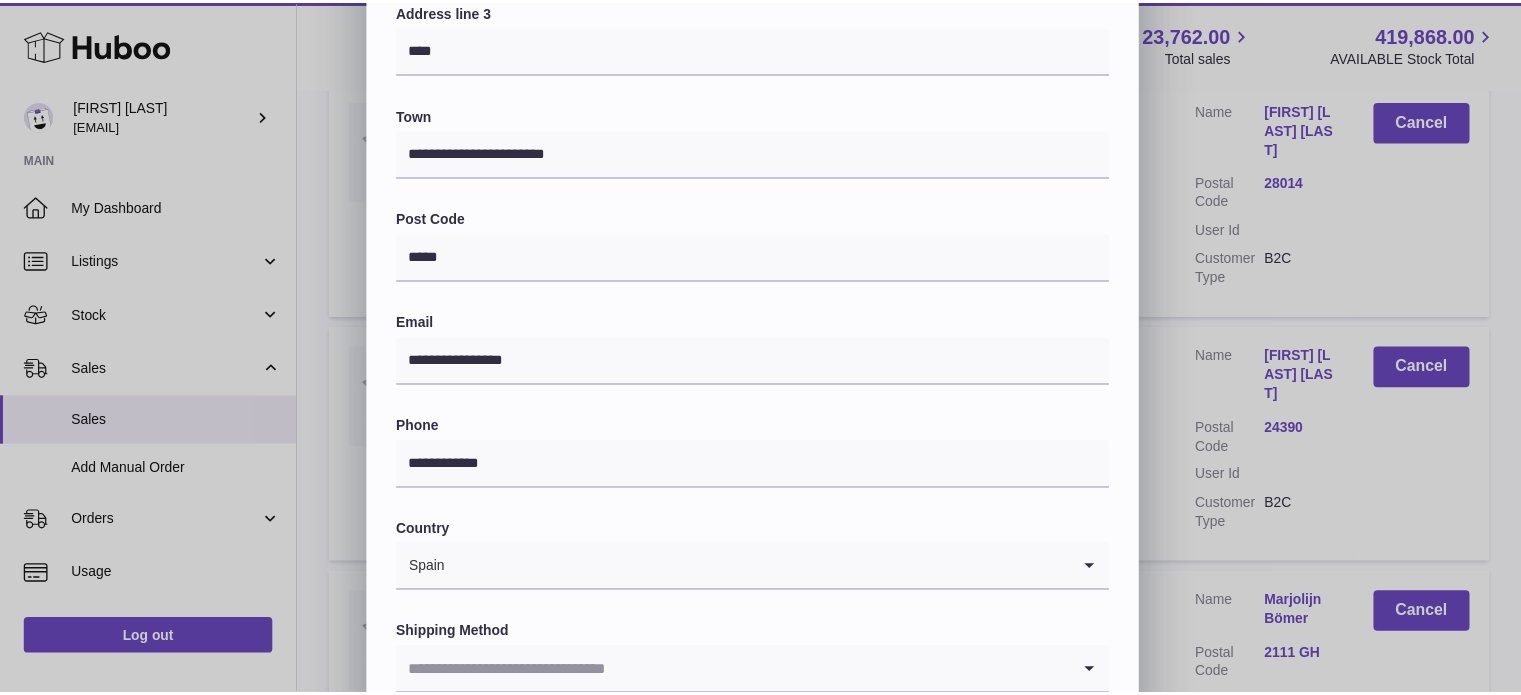 scroll, scrollTop: 0, scrollLeft: 0, axis: both 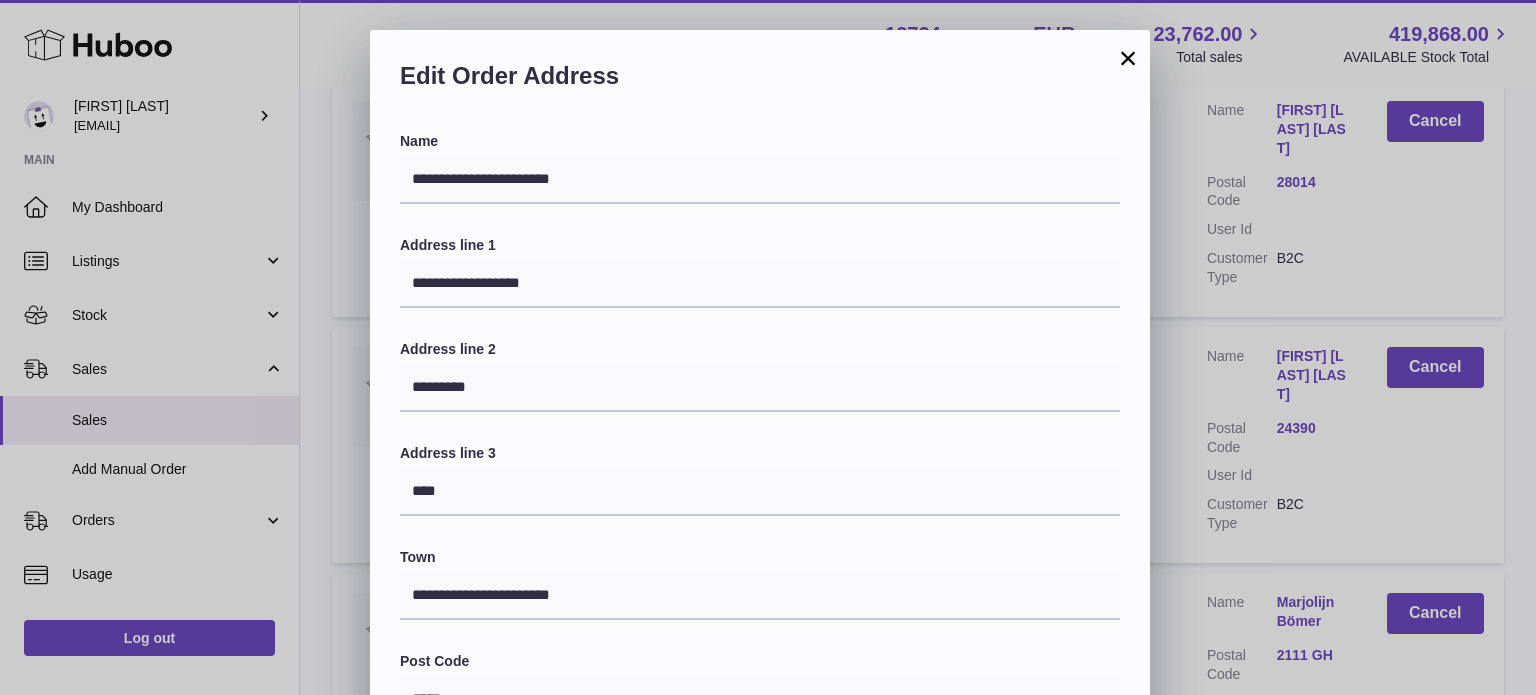 click on "×" at bounding box center (1128, 58) 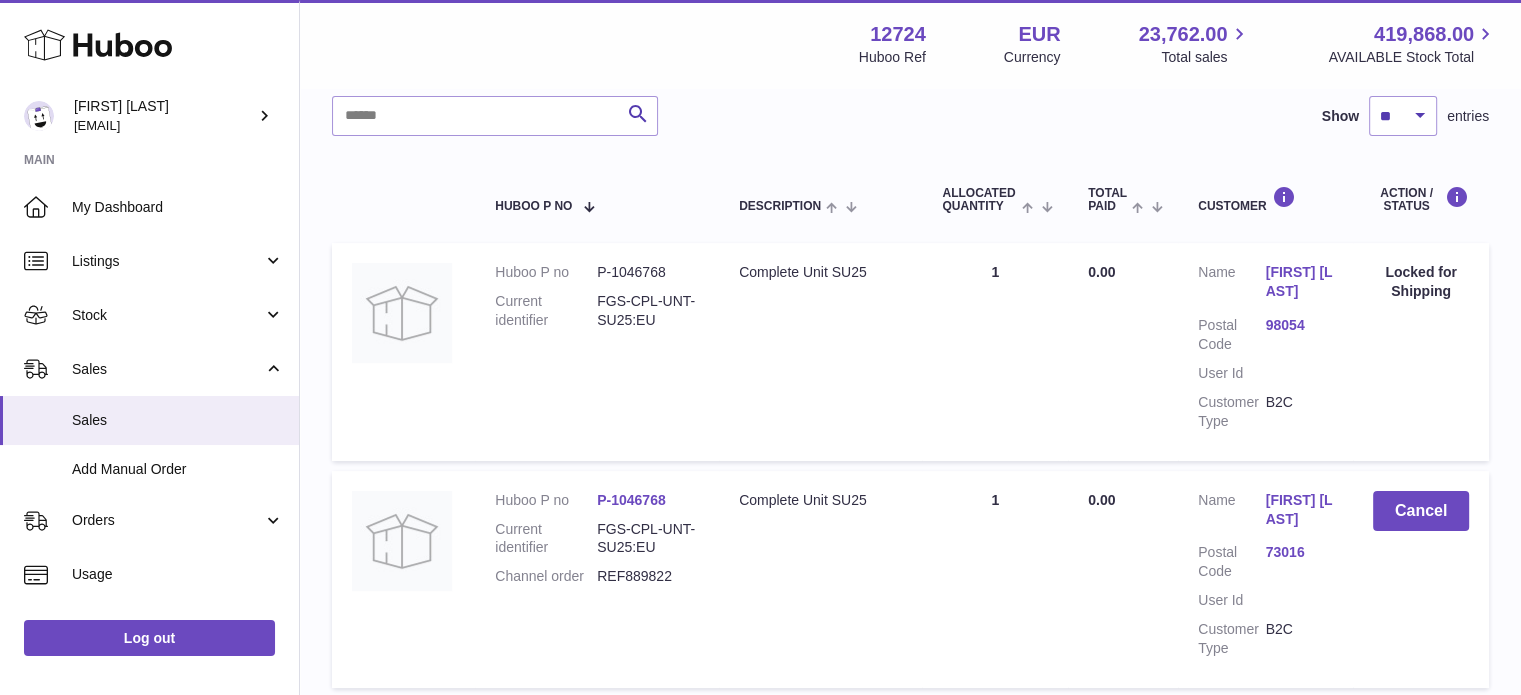 scroll, scrollTop: 223, scrollLeft: 0, axis: vertical 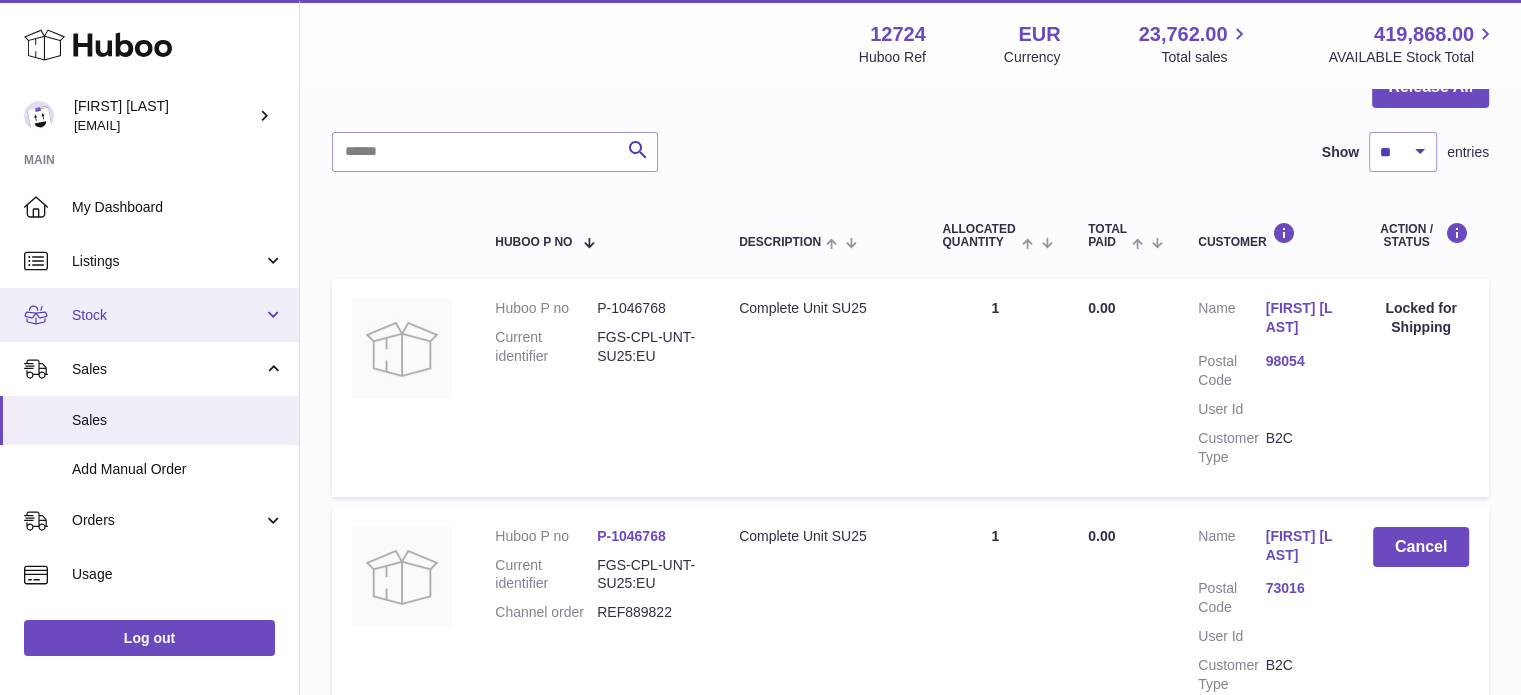 click on "Stock" at bounding box center (167, 315) 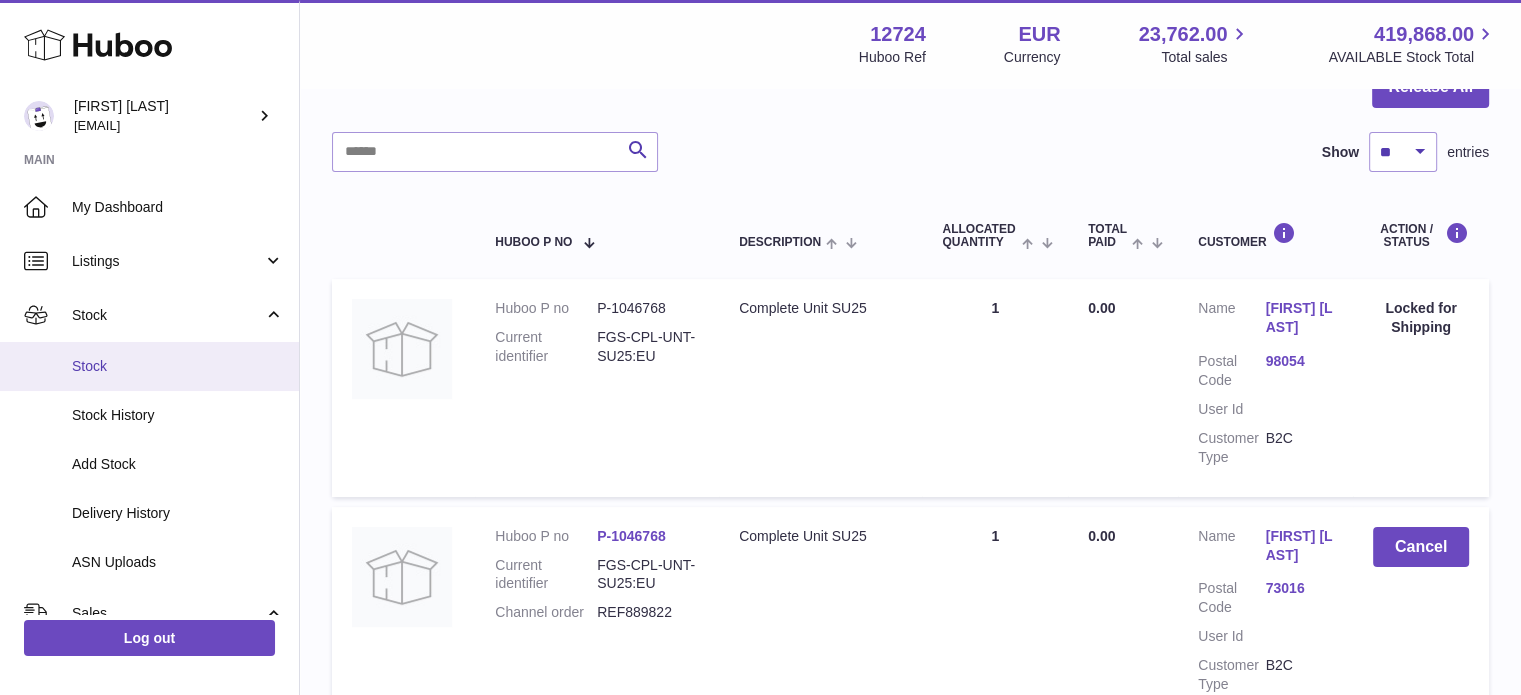 click on "Stock" at bounding box center (178, 366) 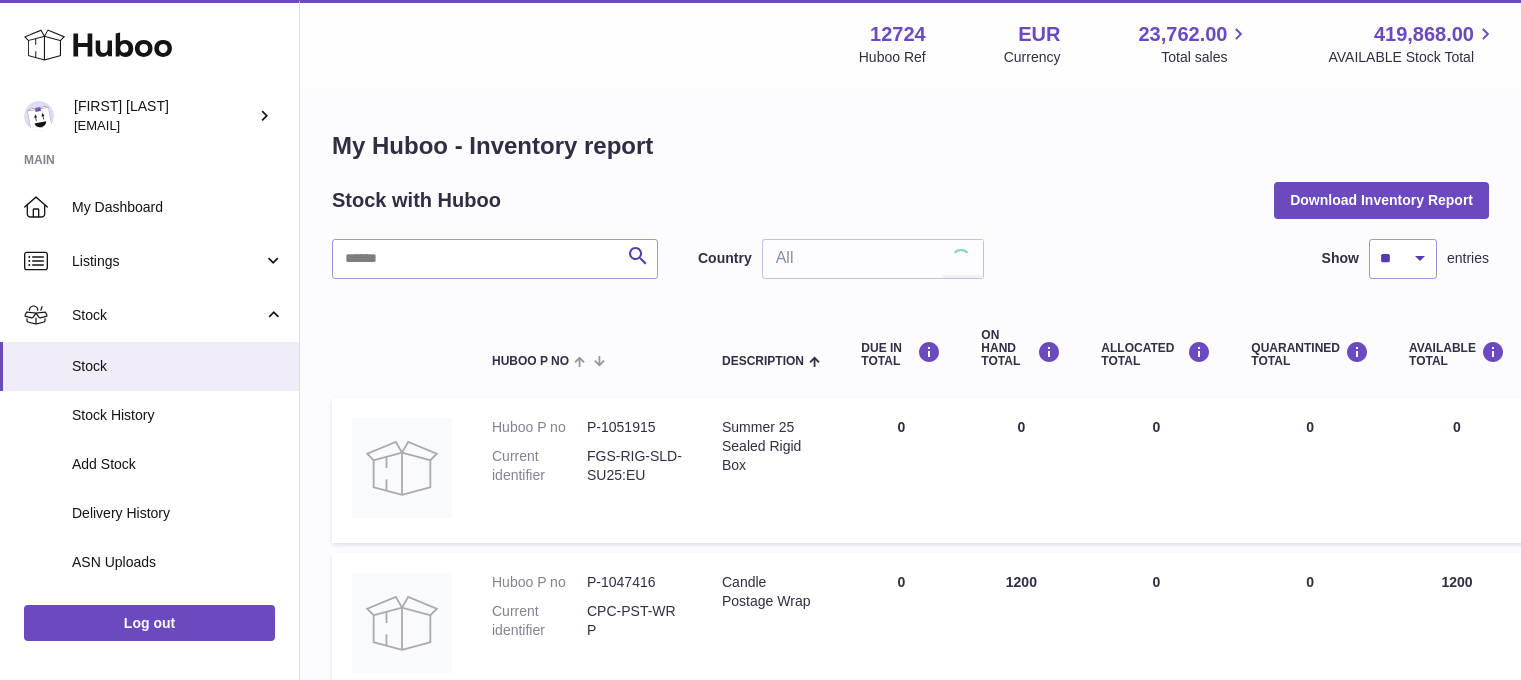 scroll, scrollTop: 0, scrollLeft: 0, axis: both 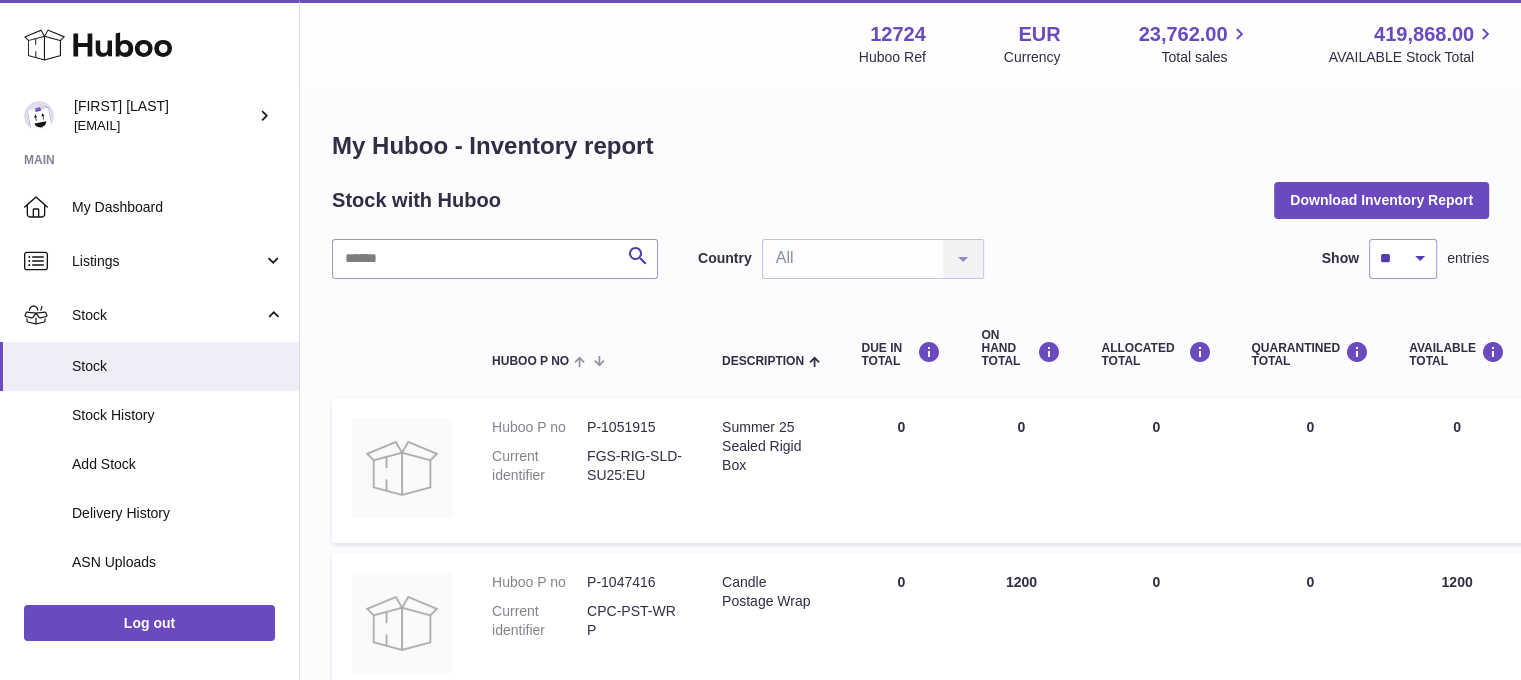 click on "Country
All         All     No elements found. Consider changing the search query.   List is empty." at bounding box center [841, 259] 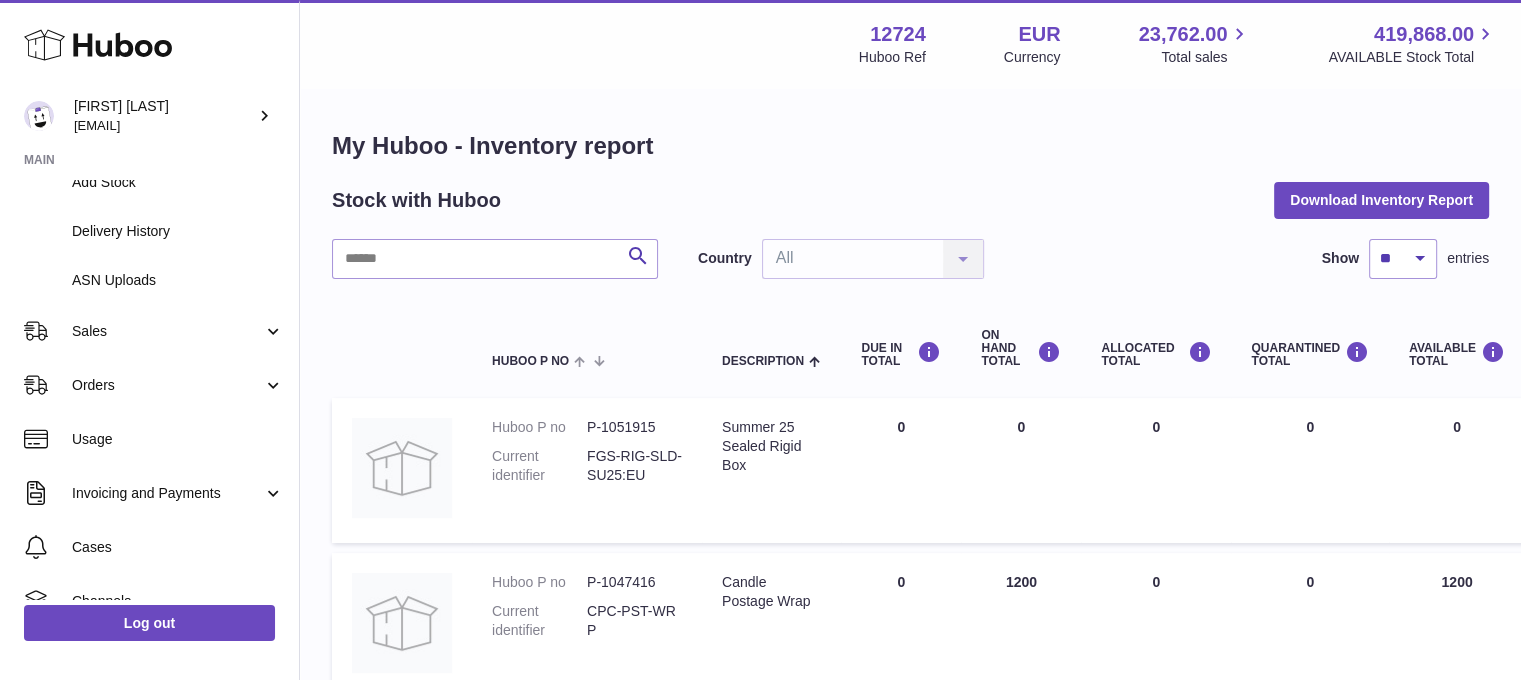 scroll, scrollTop: 283, scrollLeft: 0, axis: vertical 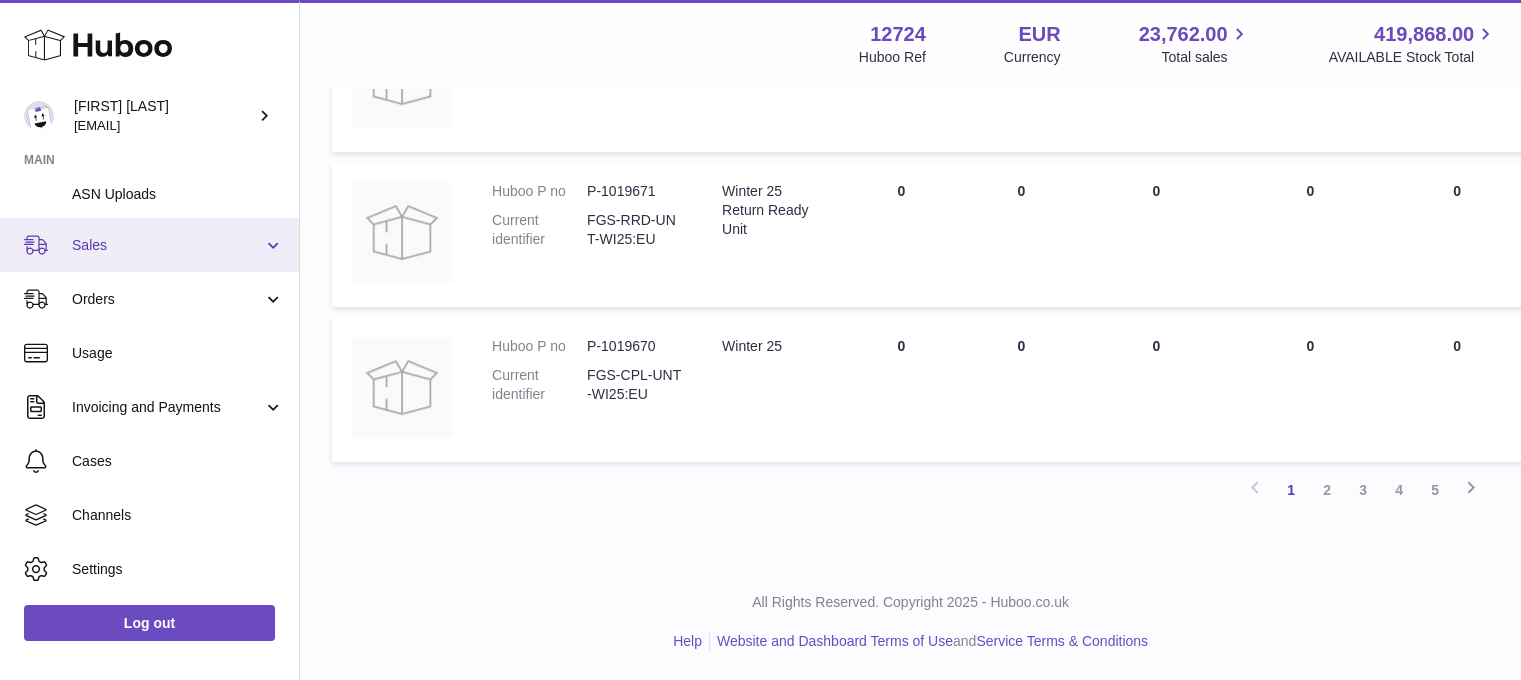 click on "Sales" at bounding box center (149, 245) 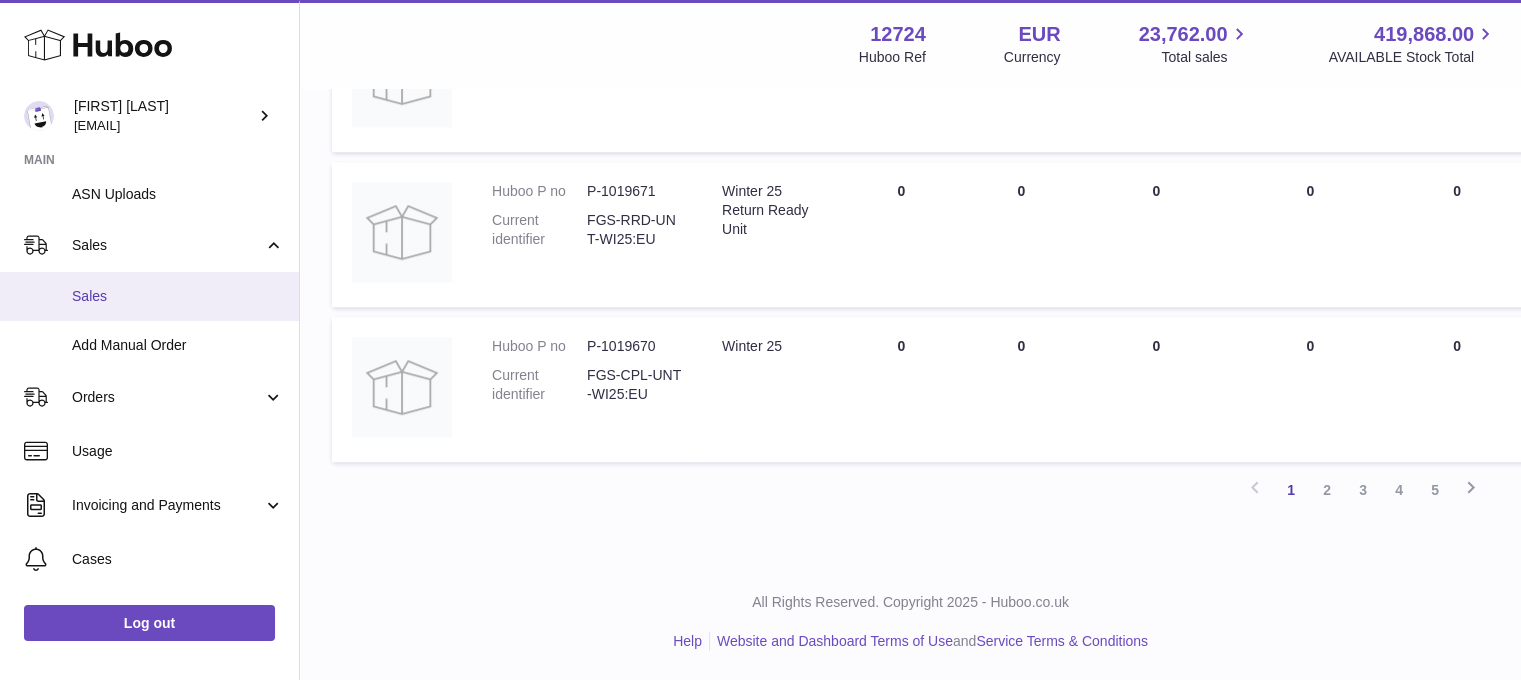 click on "Sales" at bounding box center (178, 296) 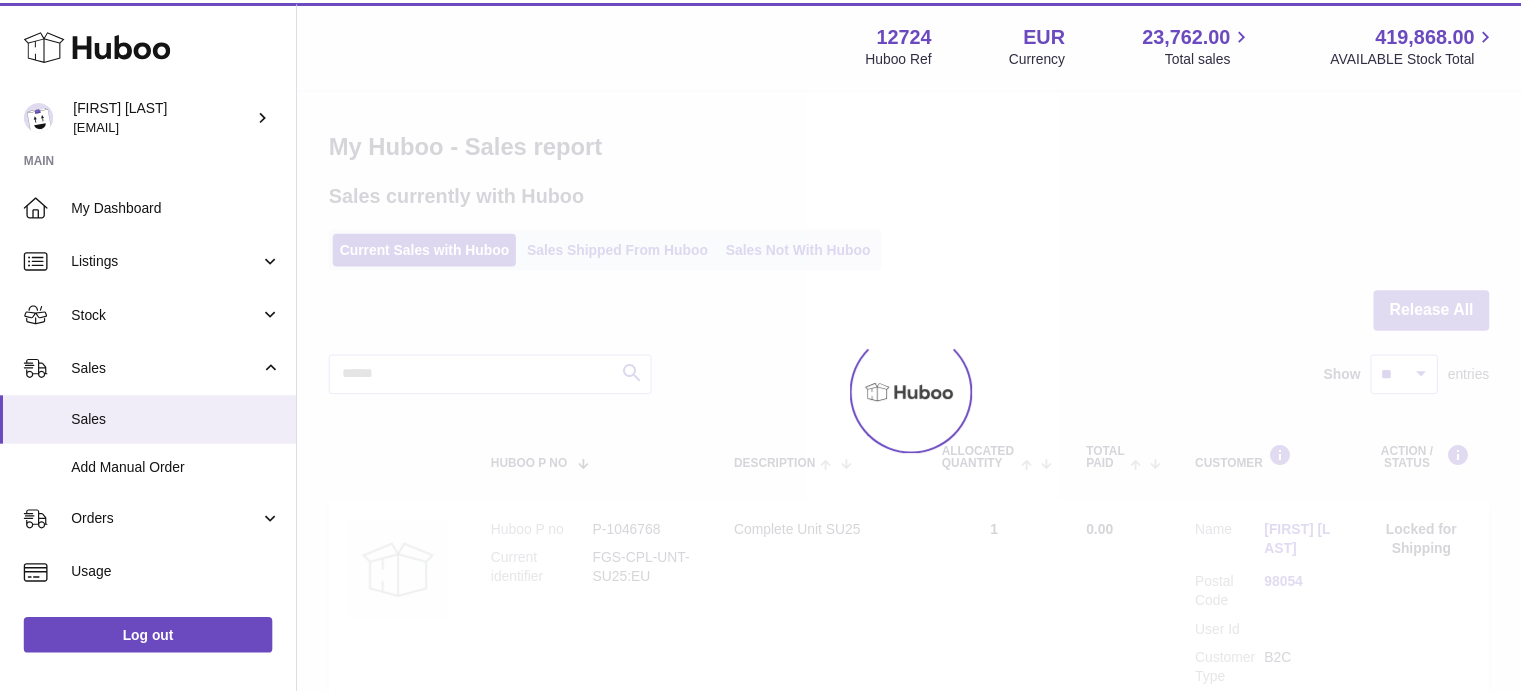scroll, scrollTop: 0, scrollLeft: 0, axis: both 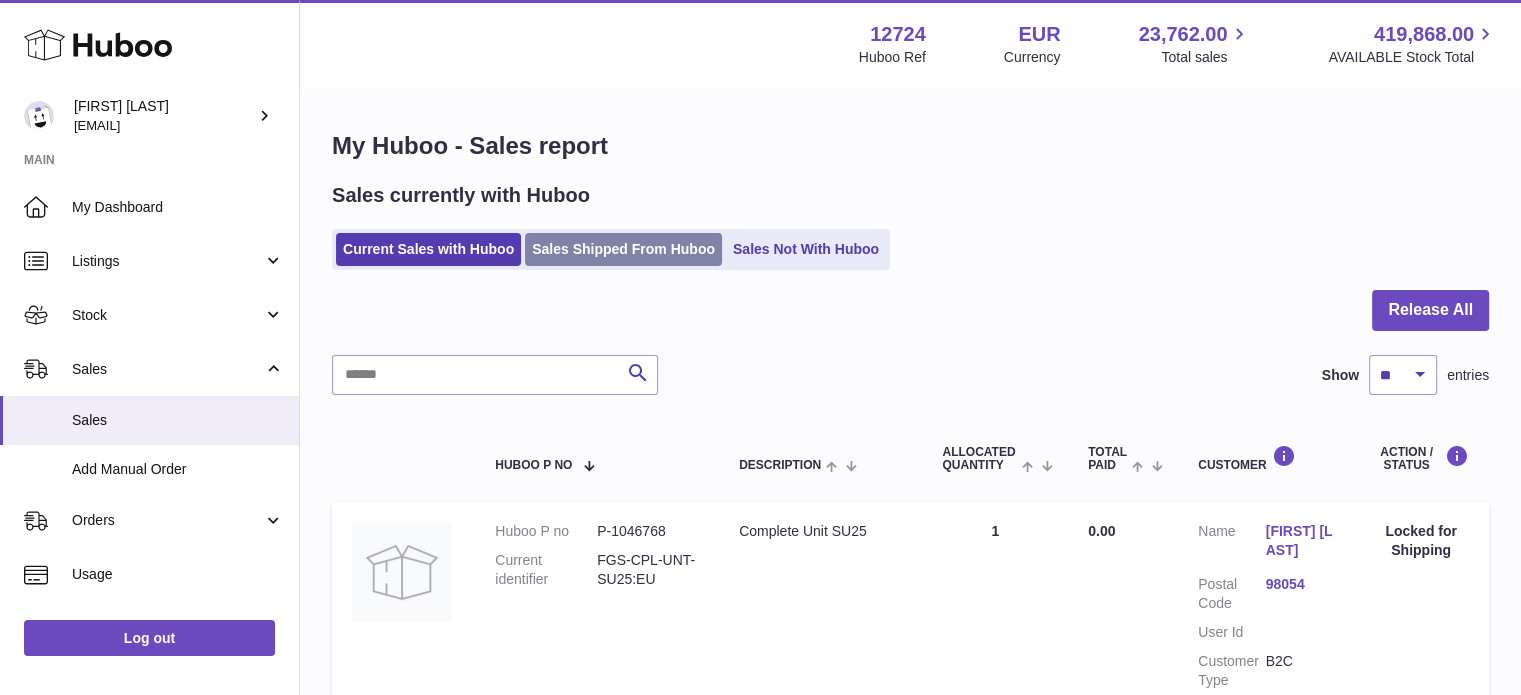click on "Sales Shipped From Huboo" at bounding box center (623, 249) 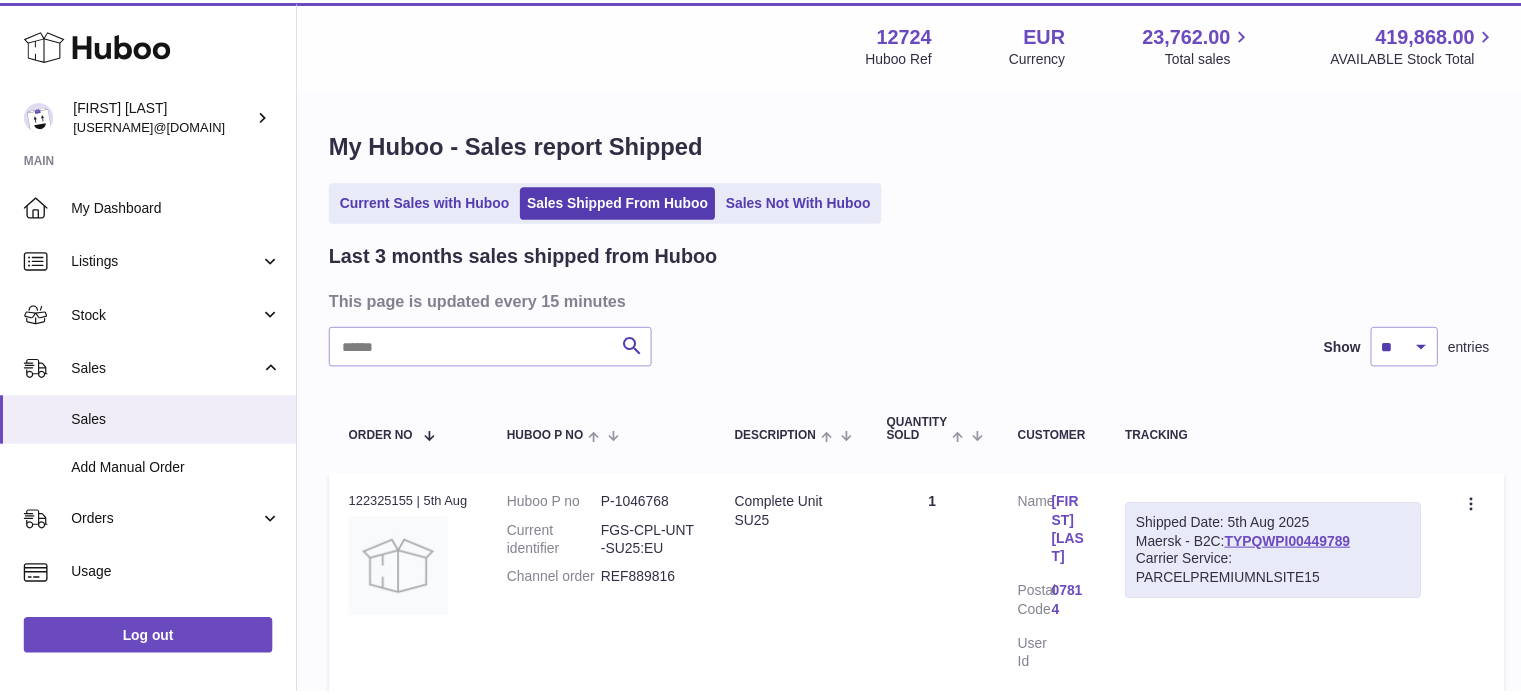 scroll, scrollTop: 0, scrollLeft: 0, axis: both 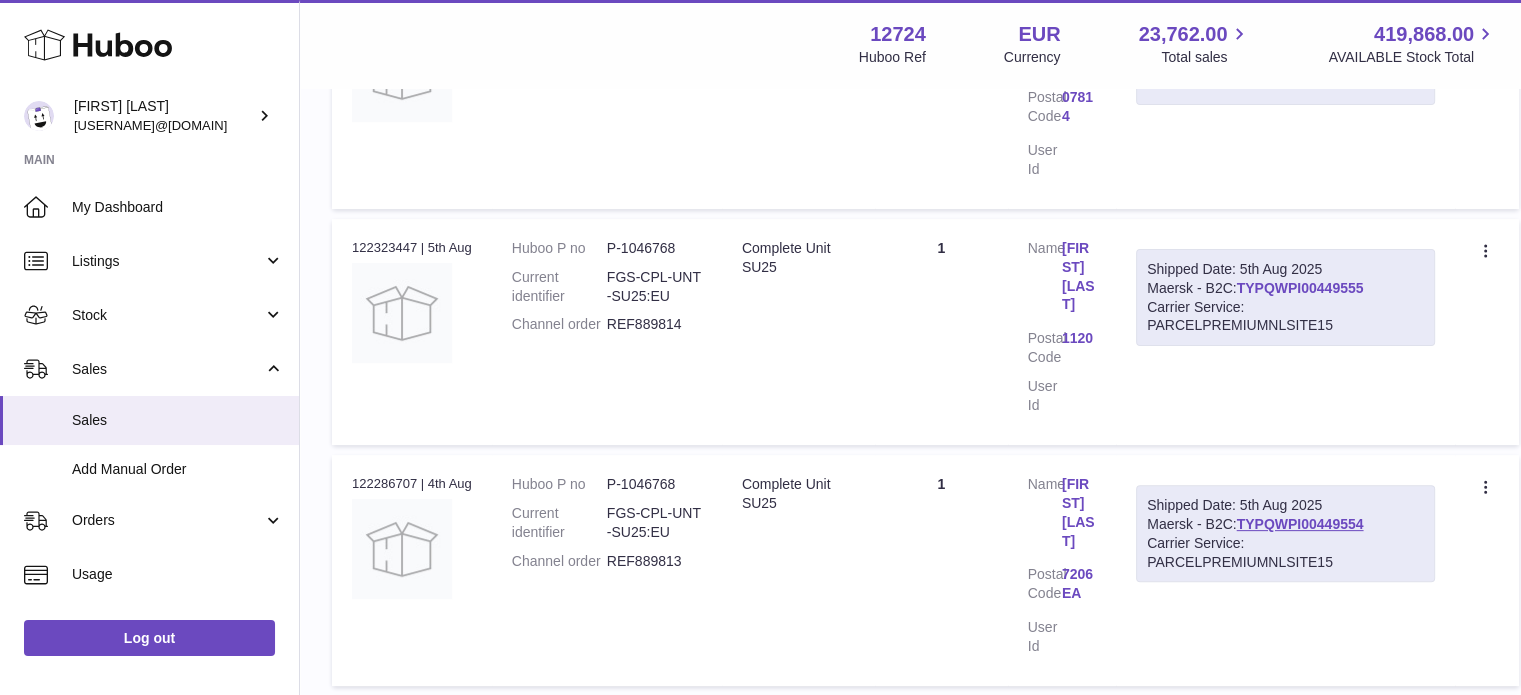 click on "TYPQWPI00449555" at bounding box center (1300, 288) 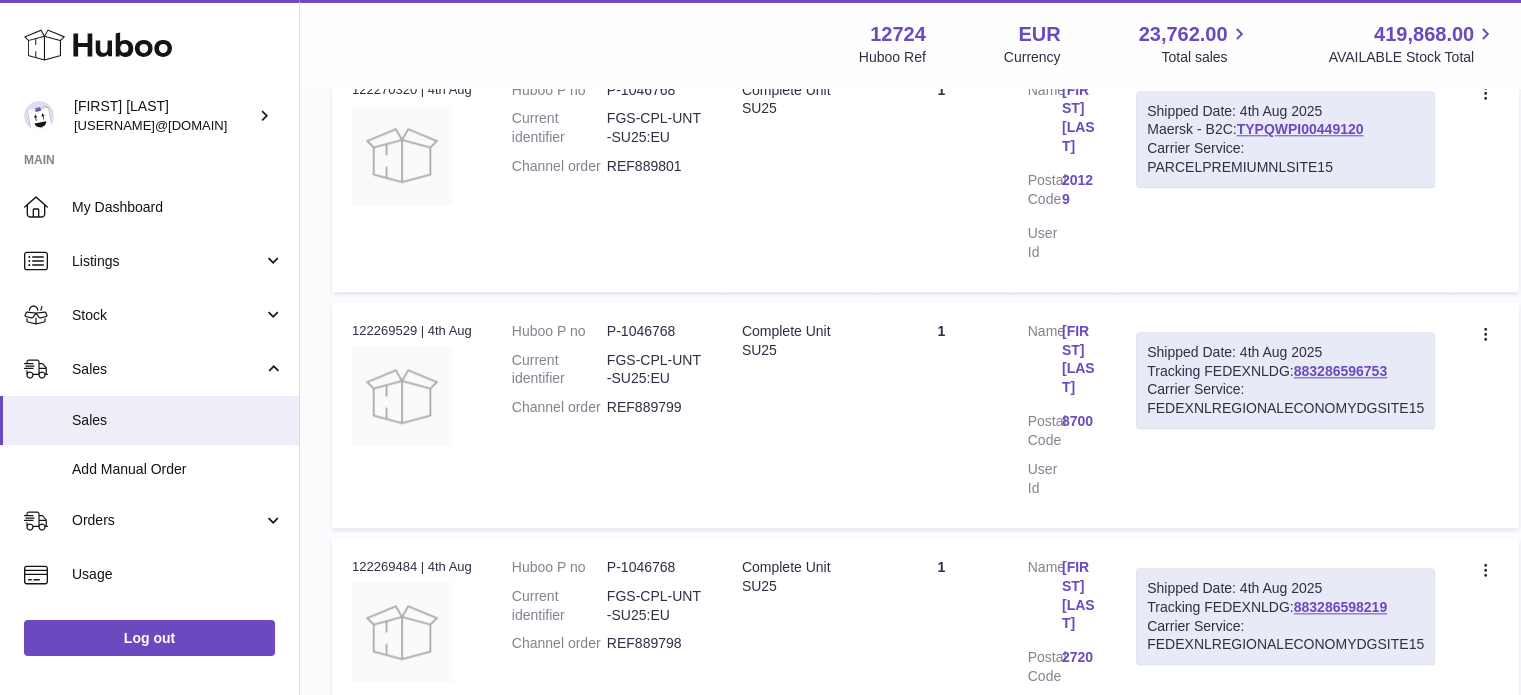 scroll, scrollTop: 2290, scrollLeft: 0, axis: vertical 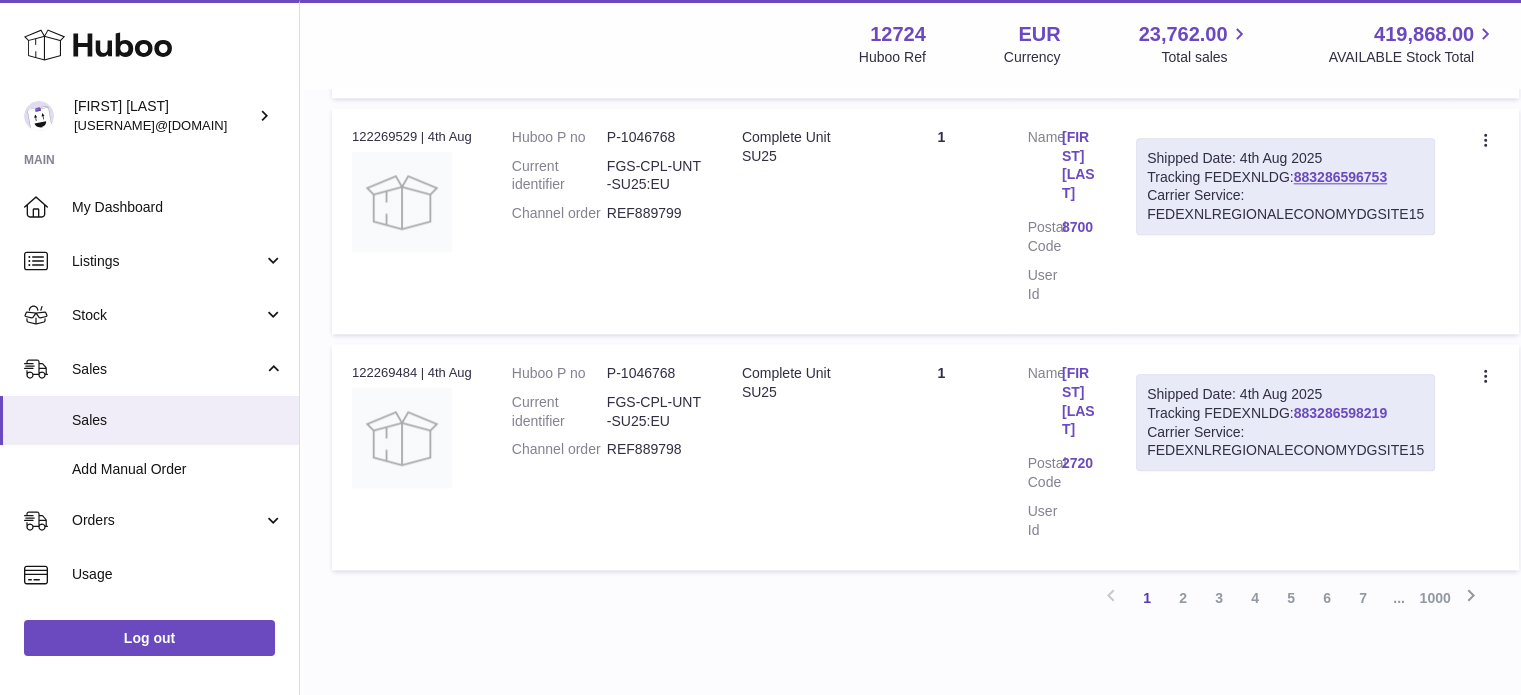 click on "883286598219" at bounding box center (1340, 413) 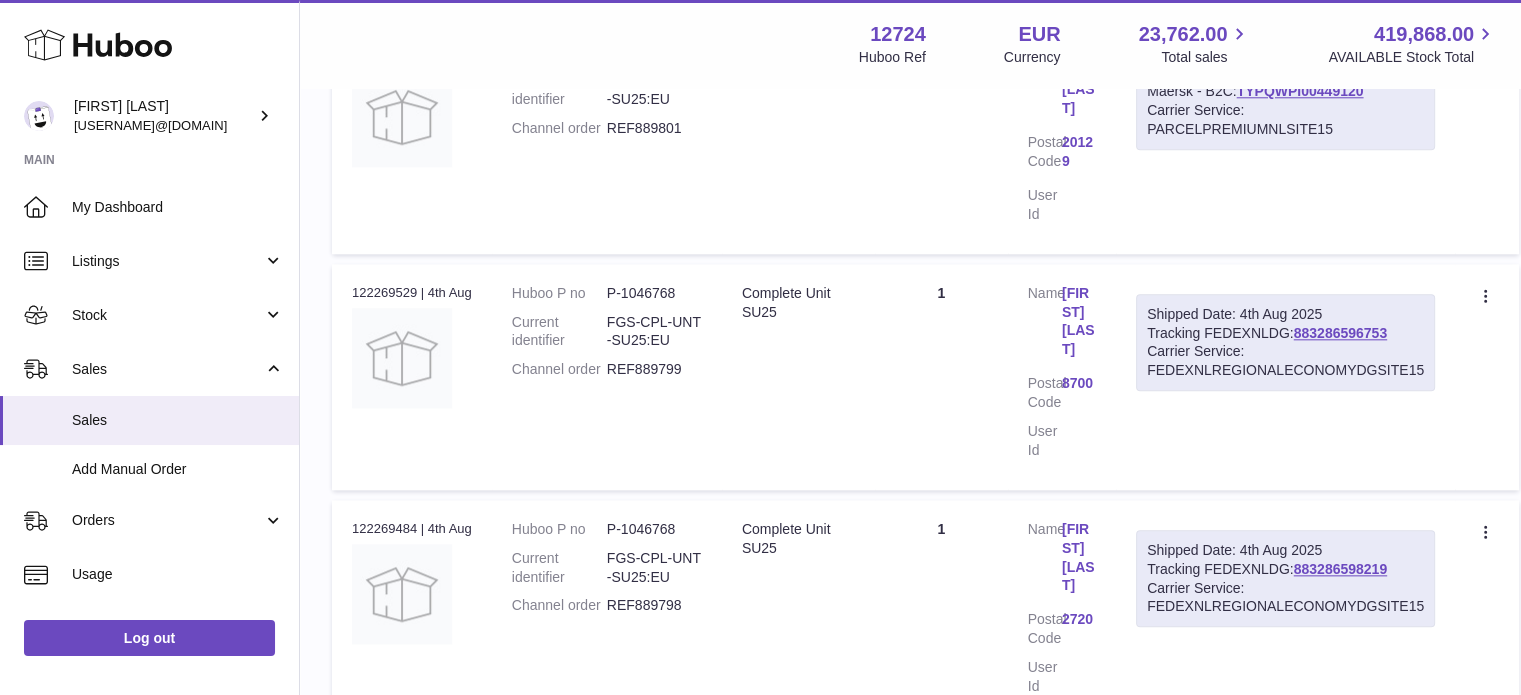 scroll, scrollTop: 2127, scrollLeft: 0, axis: vertical 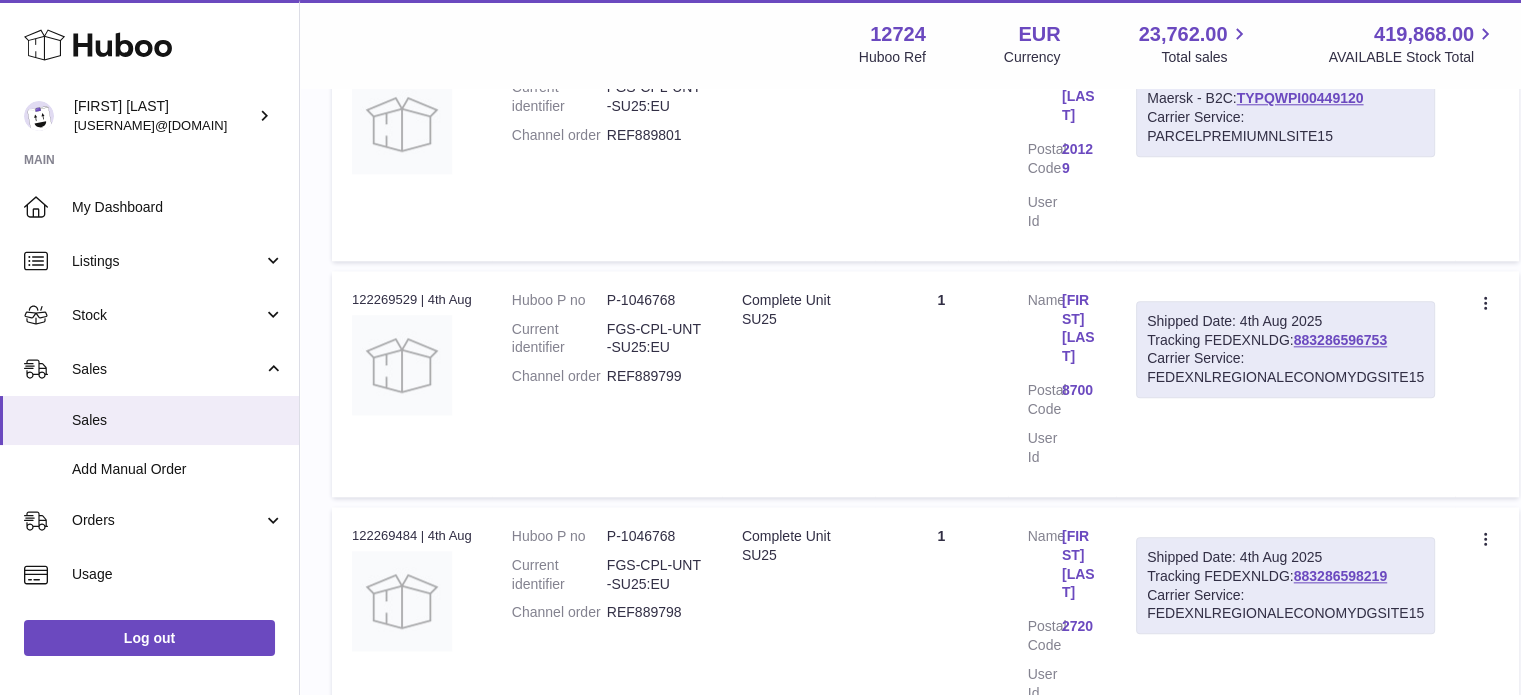 click on "[FIRST] [LAST]" at bounding box center (1079, 329) 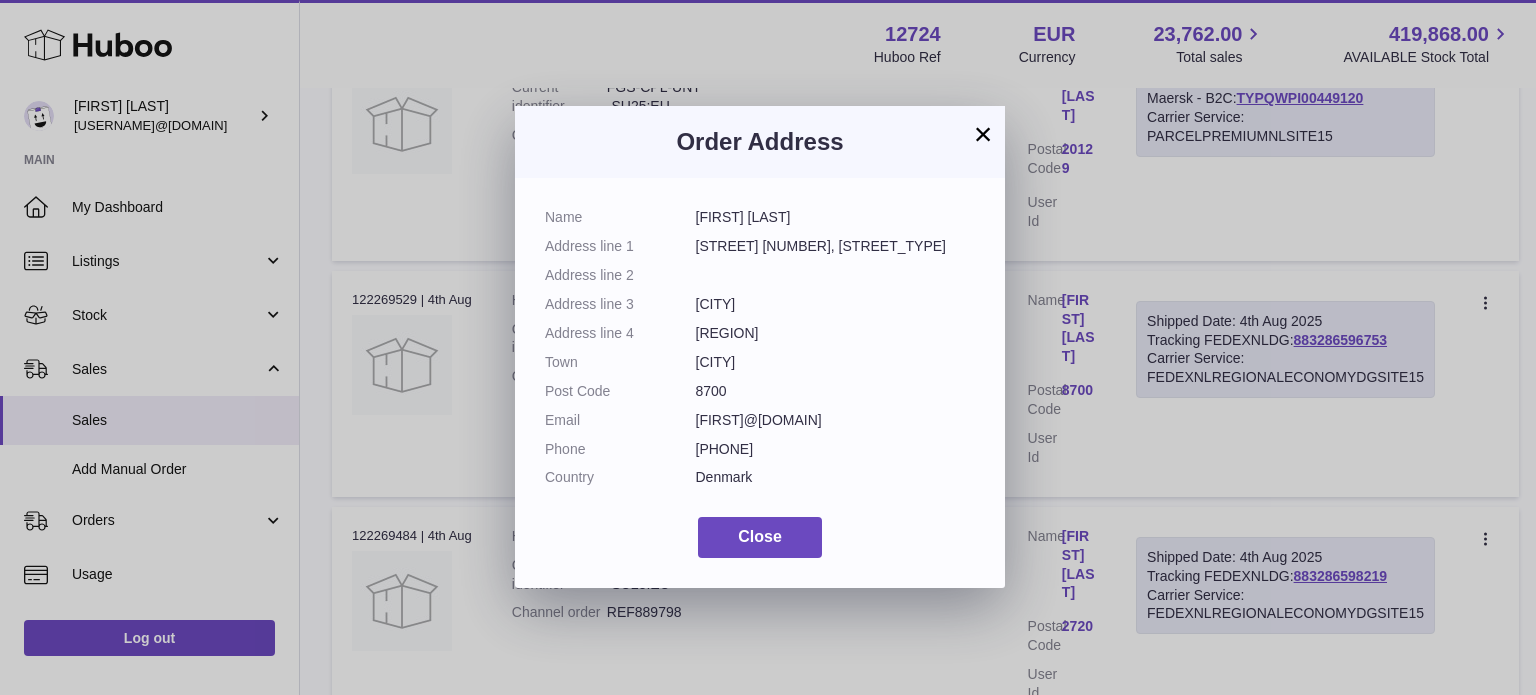 click on "×
Order Address
Name
[FIRST] [LAST]
Address line 1
[STREET] [NUMBER], [STREET_TYPE]
Address line 2
Address line 3
[CITY]
Address line 4
[REGION]
Town
[CITY]
Post Code
[POSTAL_CODE]
Email
[EMAIL]
Phone
[PHONE]
Country
[COUNTRY]    Close" at bounding box center [768, 347] 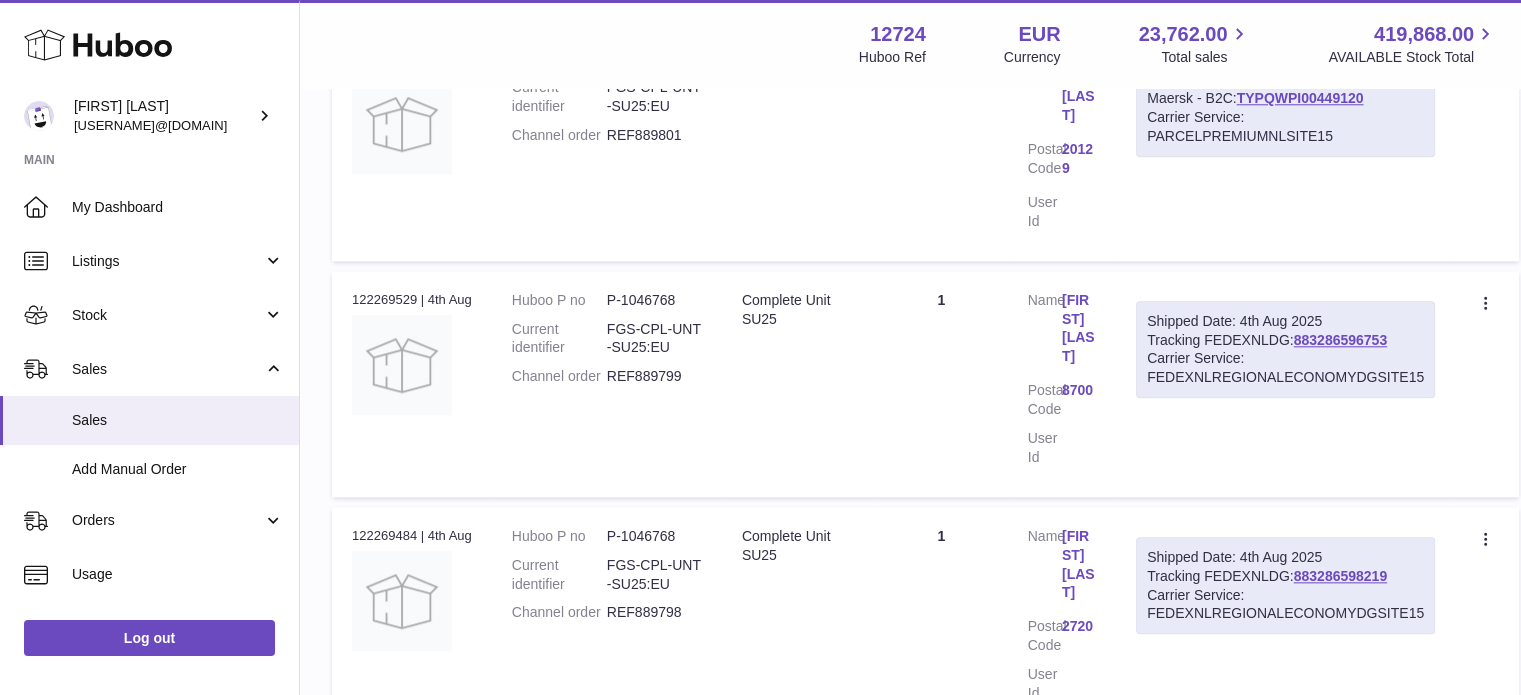 click on "[FIRST] [LAST]" at bounding box center (1079, 565) 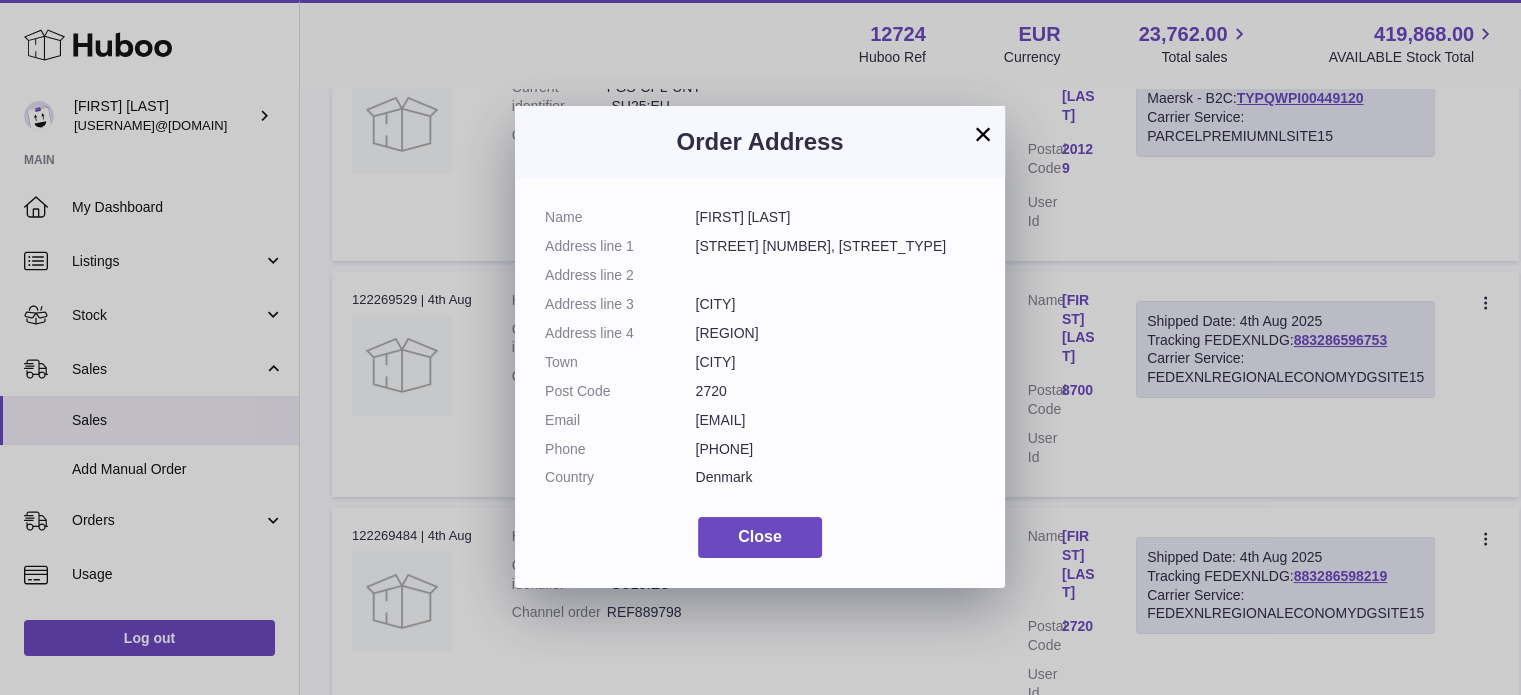 click on "×
Order Address
Name
[FIRST] [LAST]
Address line 1
[STREET] [NUMBER], [STREET_TYPE]
Address line 2
Address line 3
[CITY]
Address line 4
[REGION]
Town
[CITY]
Post Code
[POSTAL_CODE]
Email
[EMAIL]
Phone
[PHONE]
Country
[COUNTRY]    Close" at bounding box center (760, 347) 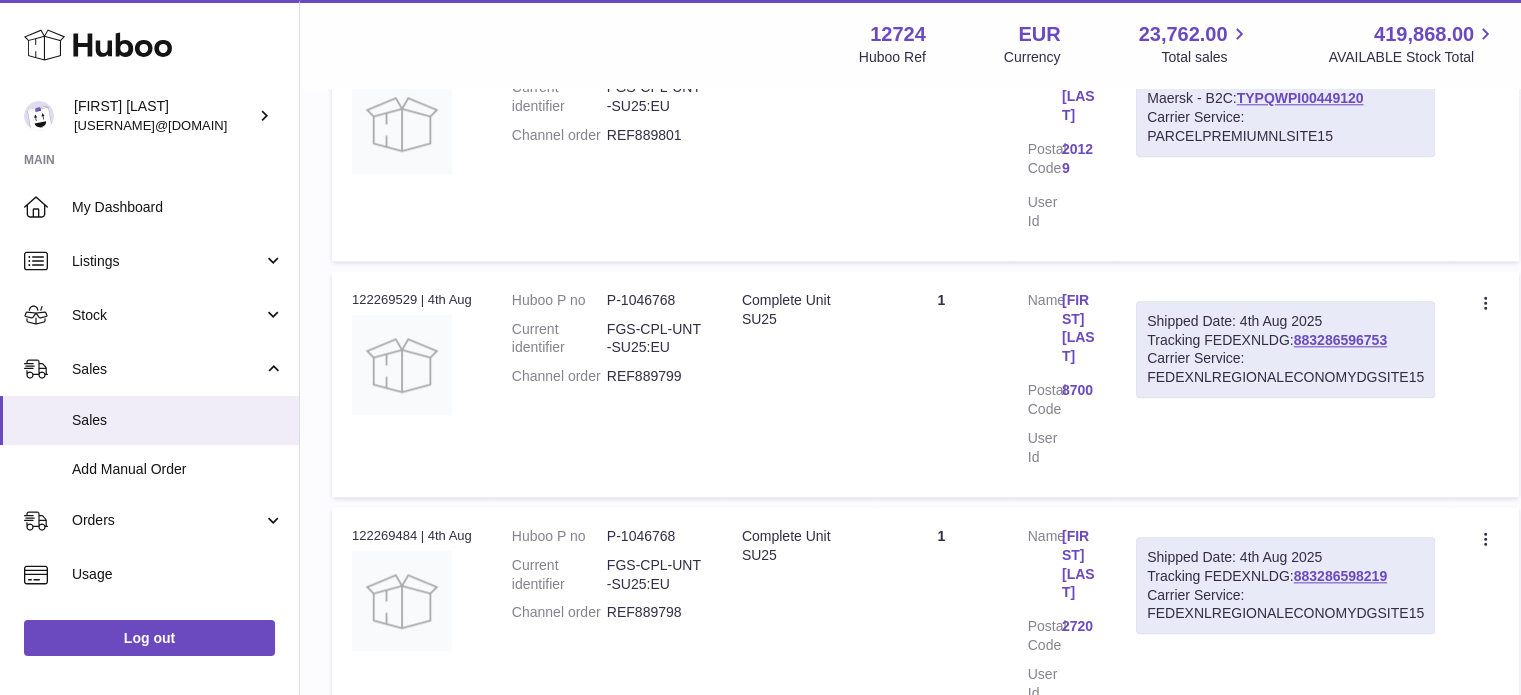 scroll, scrollTop: 2176, scrollLeft: 0, axis: vertical 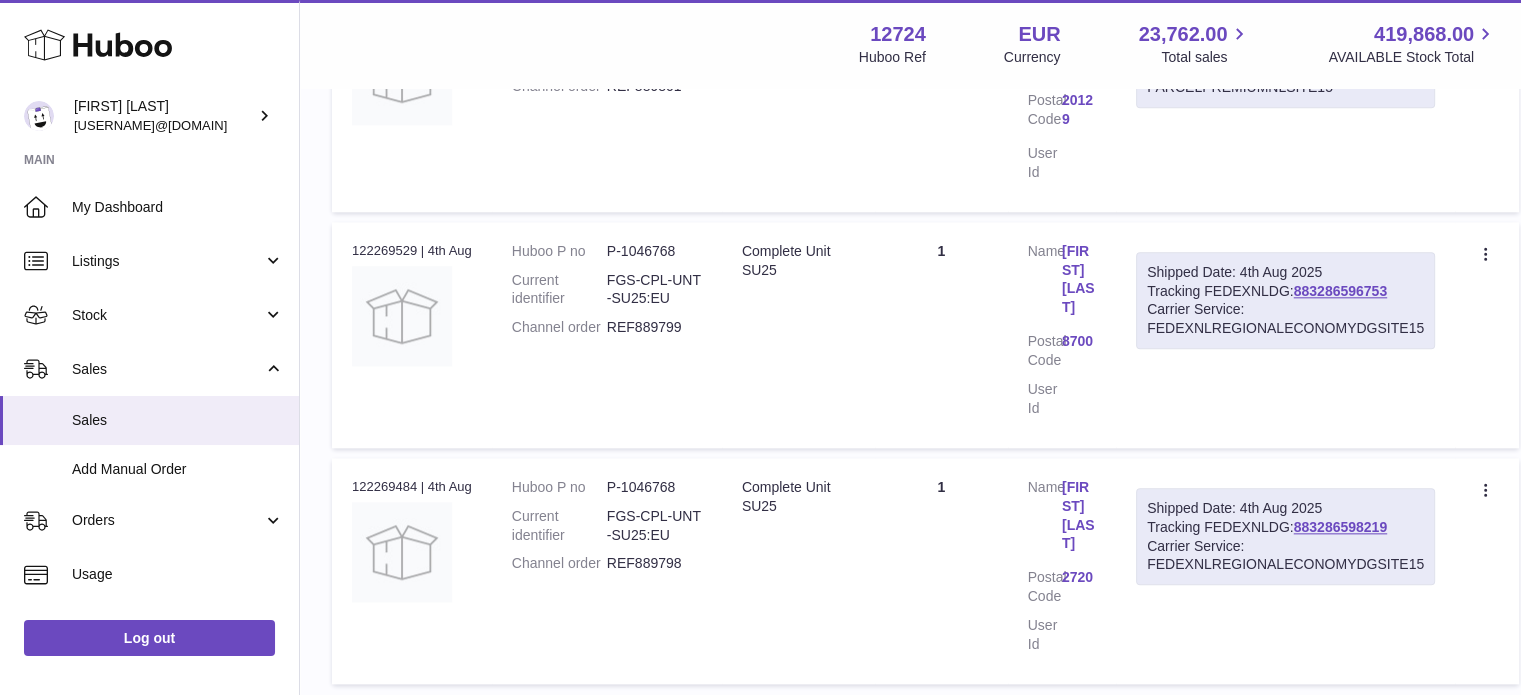 click on "2" at bounding box center (1183, 712) 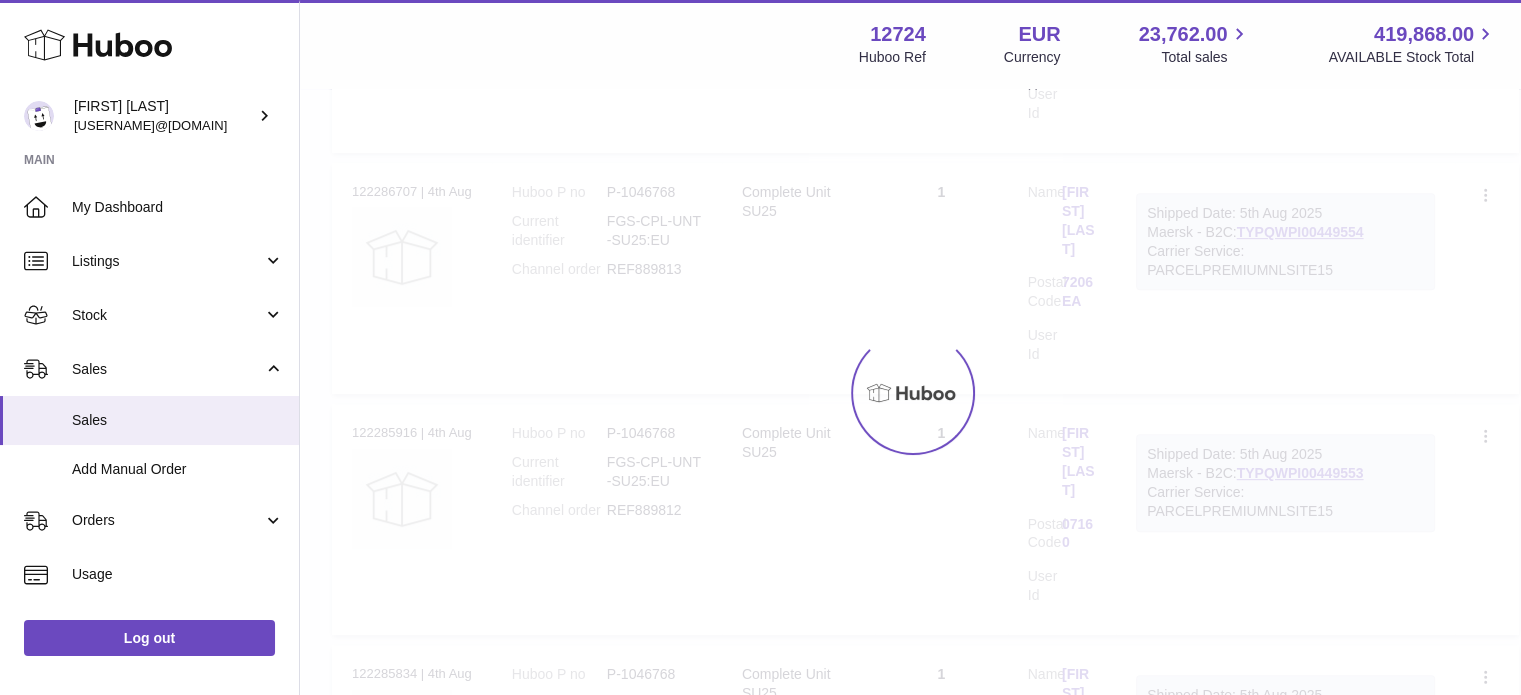scroll, scrollTop: 90, scrollLeft: 0, axis: vertical 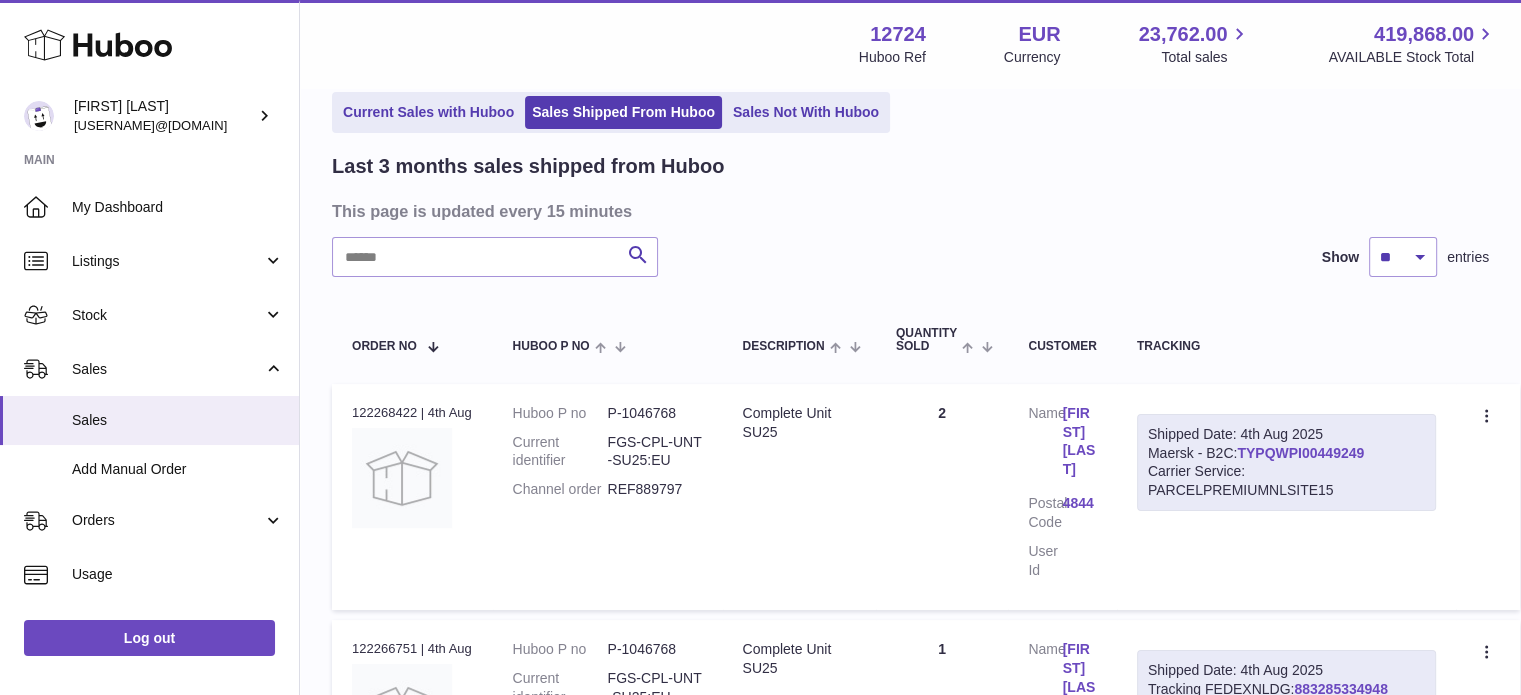 click on "TYPQWPI00449249" at bounding box center [1300, 453] 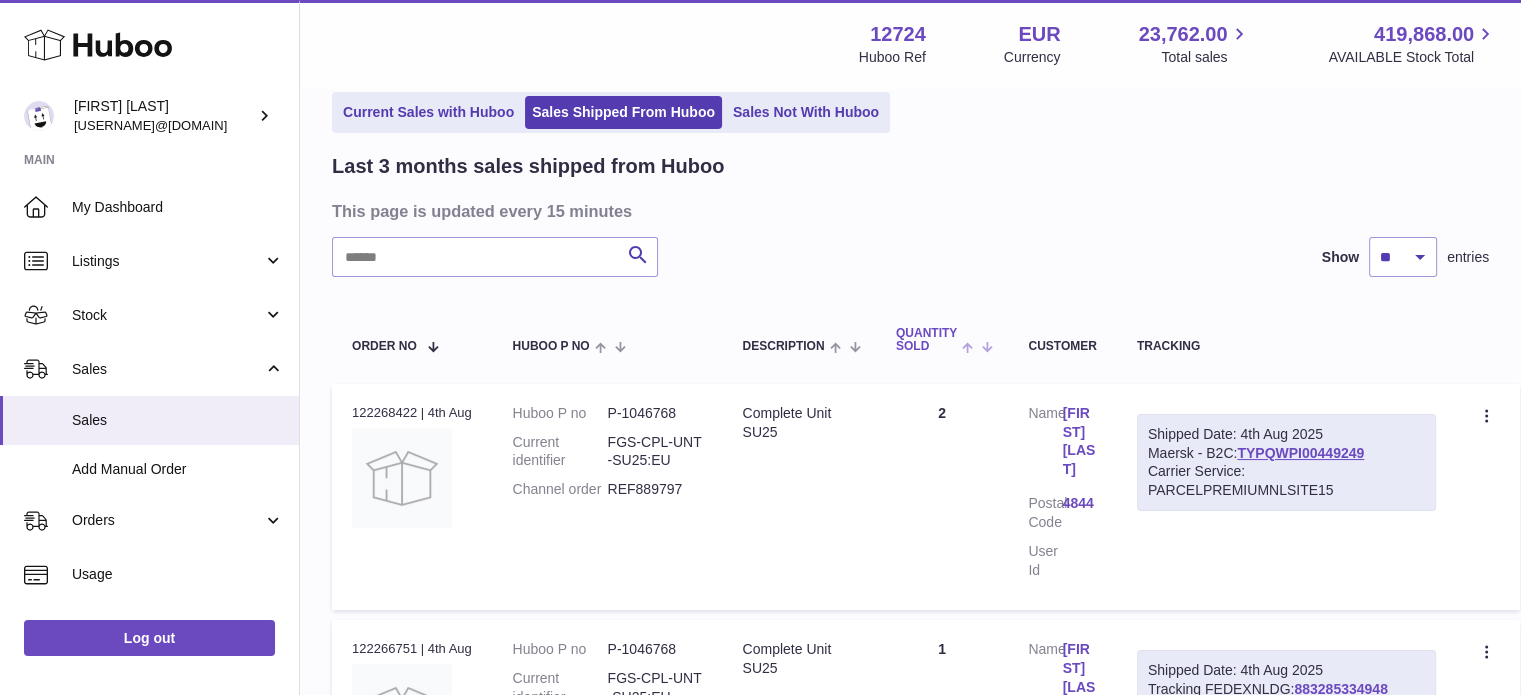 scroll, scrollTop: 462, scrollLeft: 0, axis: vertical 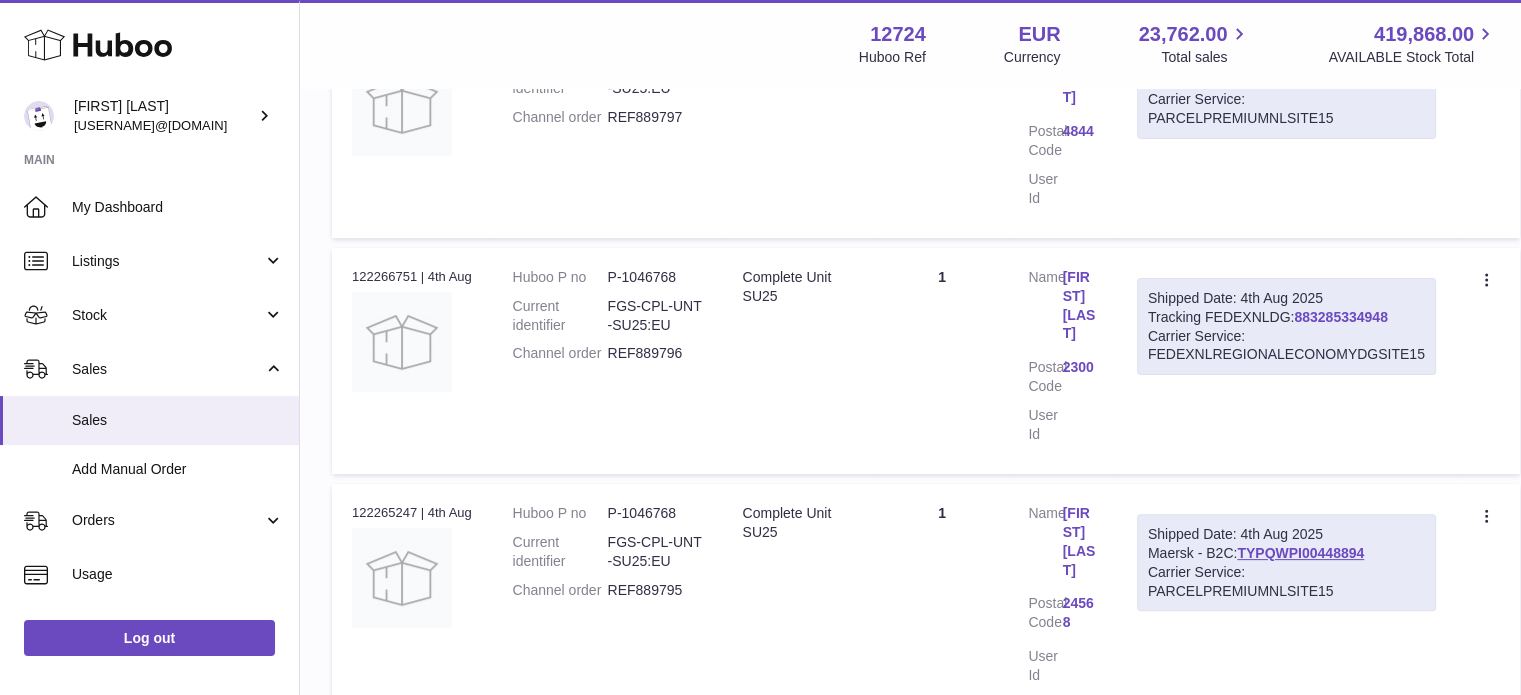 click on "883285334948" at bounding box center (1340, 317) 